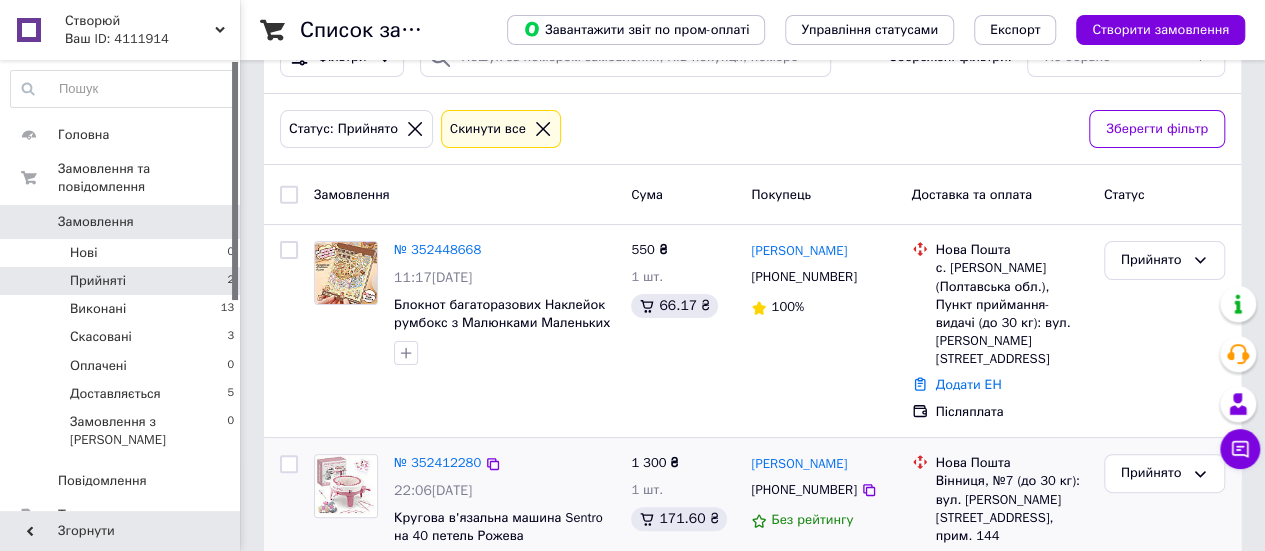 scroll, scrollTop: 92, scrollLeft: 0, axis: vertical 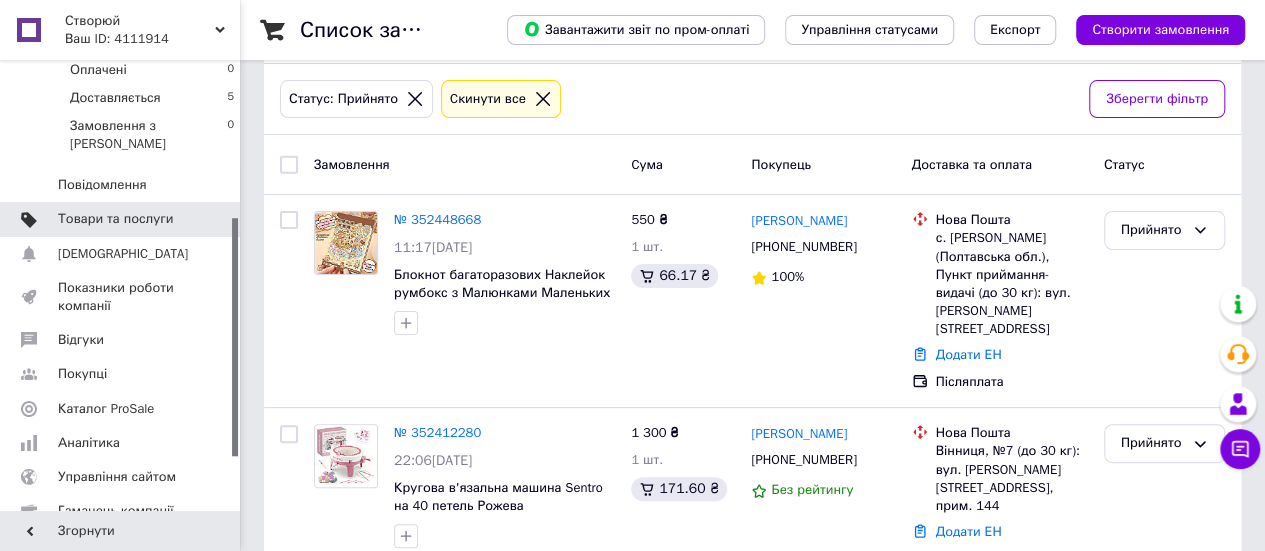 click on "Товари та послуги" at bounding box center (115, 219) 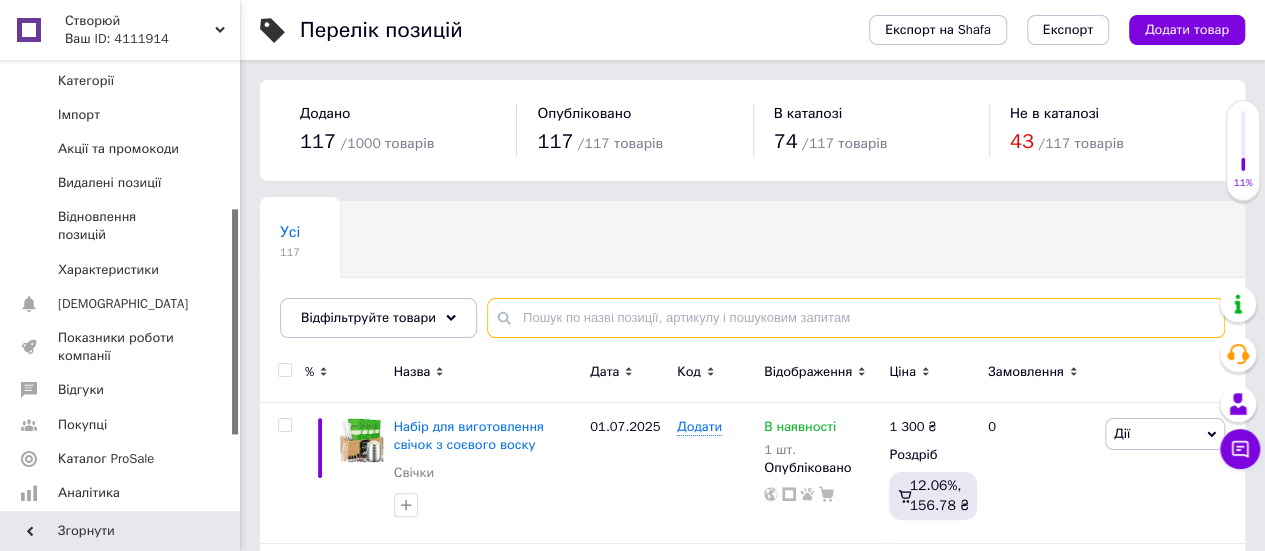 click at bounding box center [856, 318] 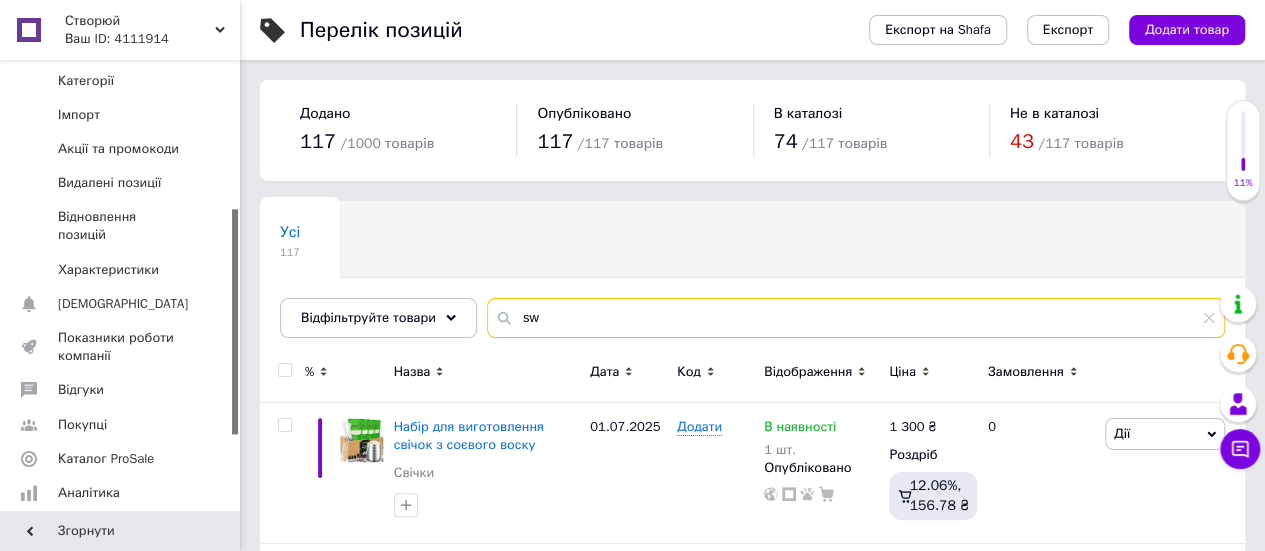 type on "s" 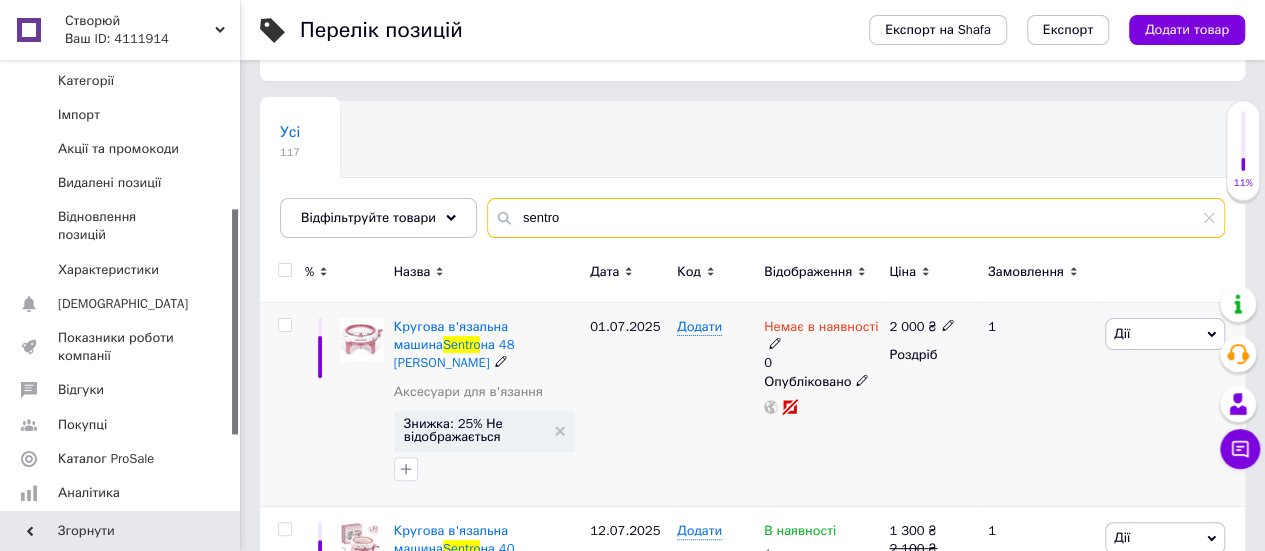 scroll, scrollTop: 229, scrollLeft: 0, axis: vertical 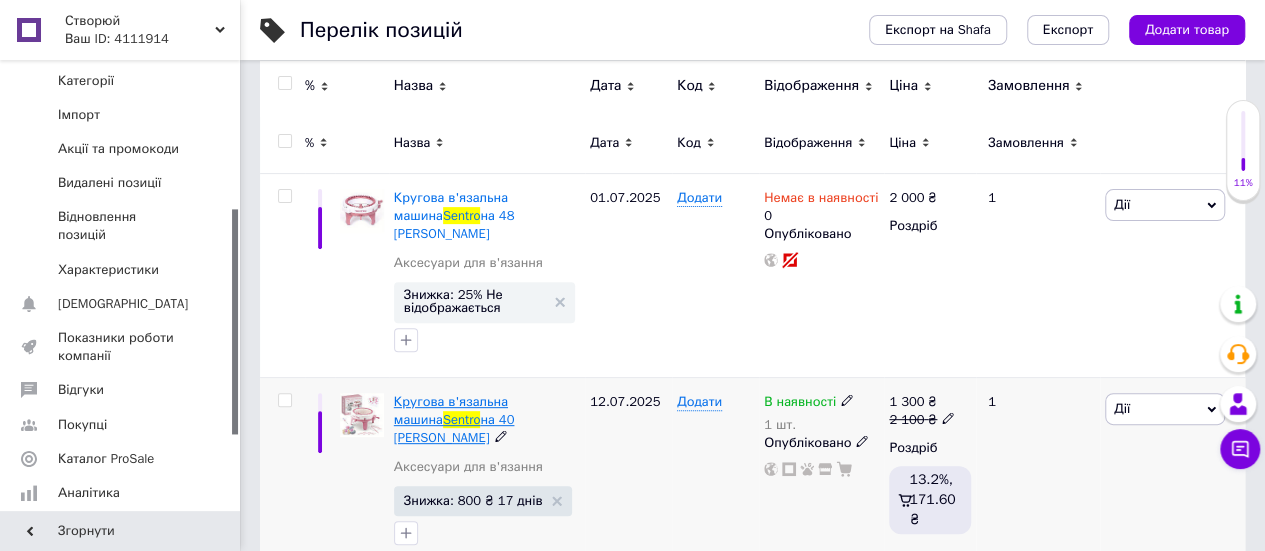 type on "sentro" 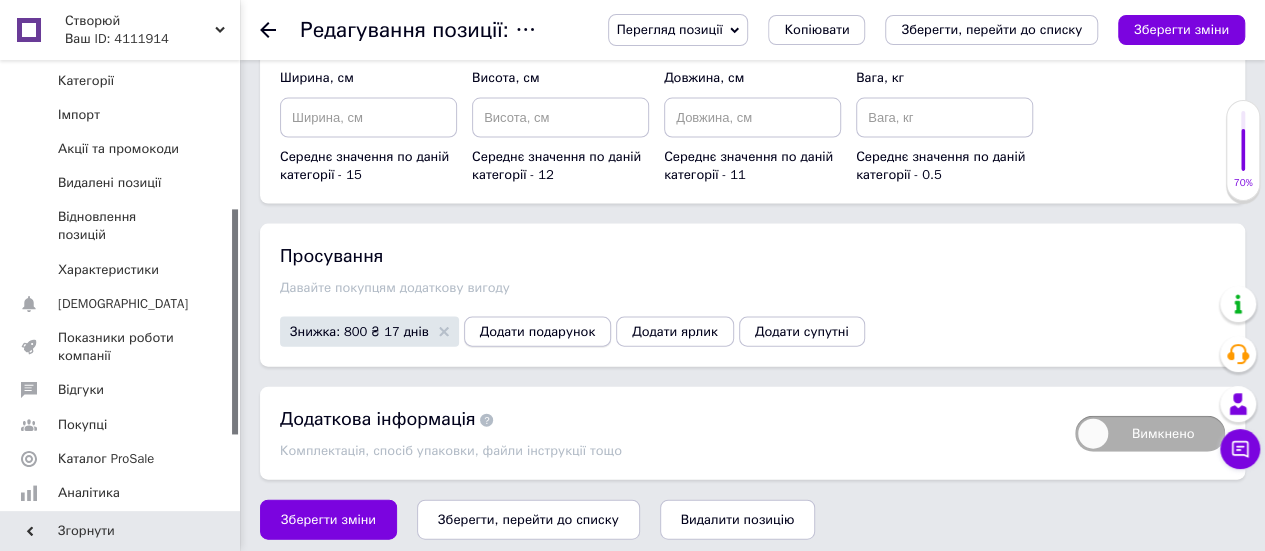 scroll, scrollTop: 1948, scrollLeft: 0, axis: vertical 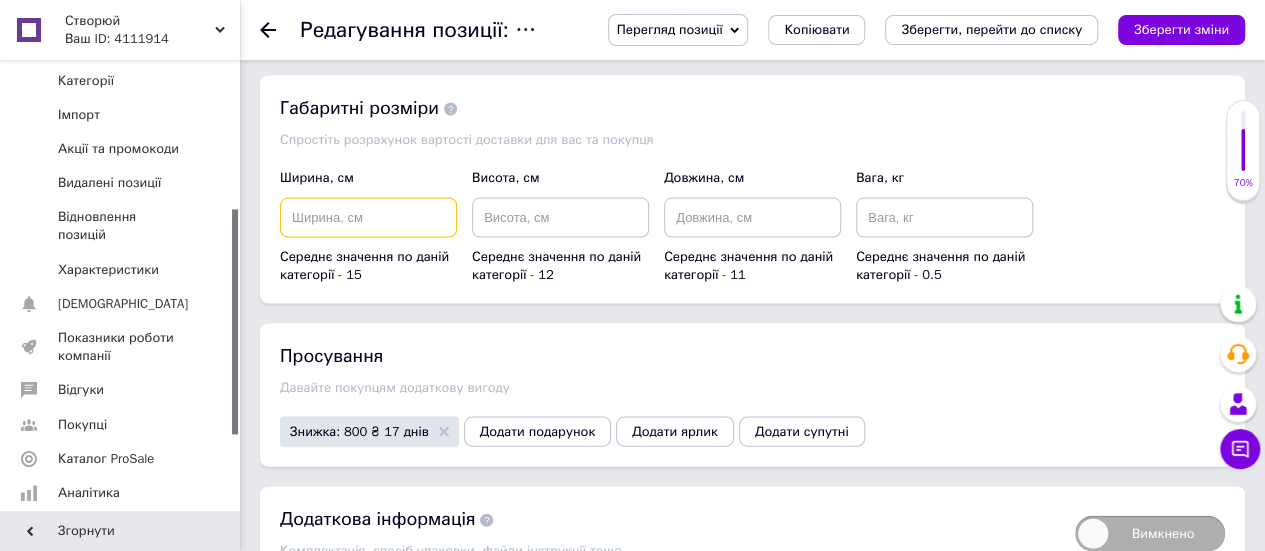 click at bounding box center (368, 218) 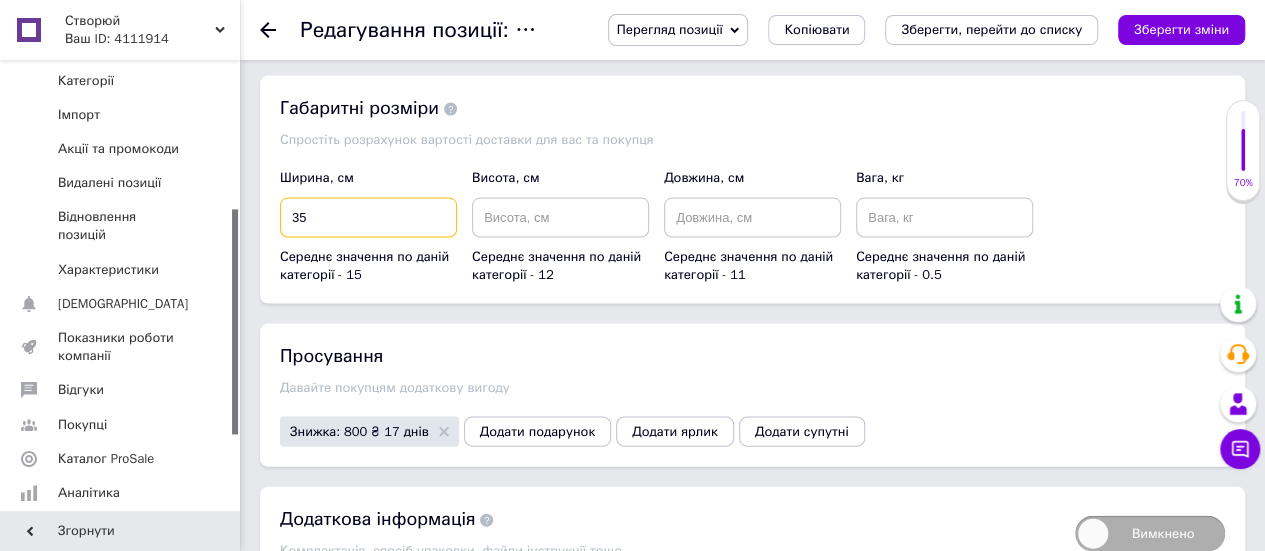 type on "35" 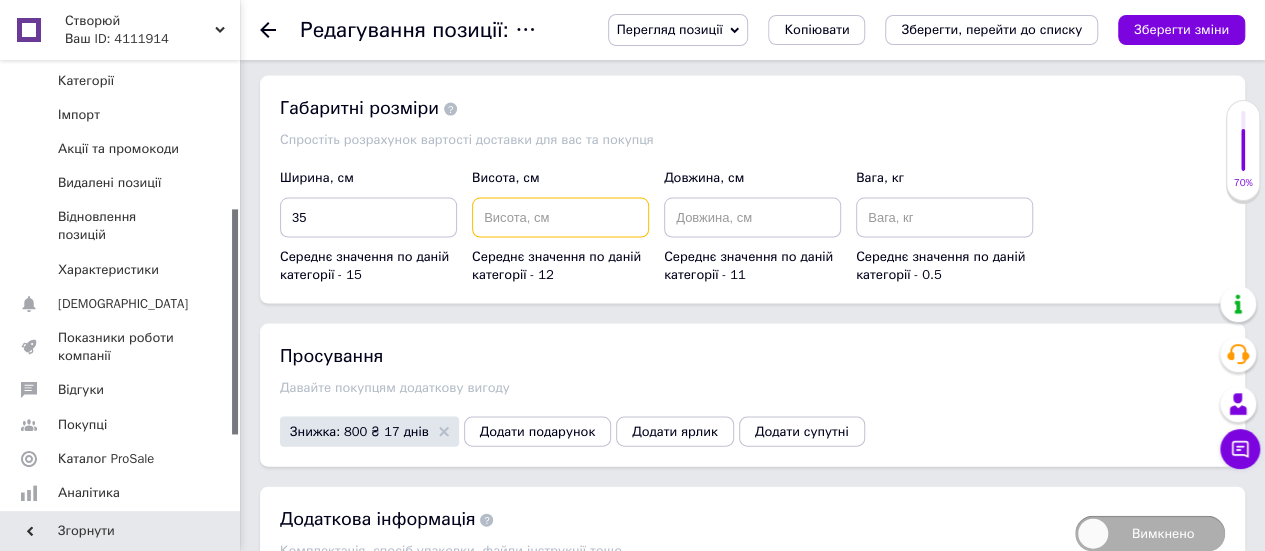 click at bounding box center (560, 218) 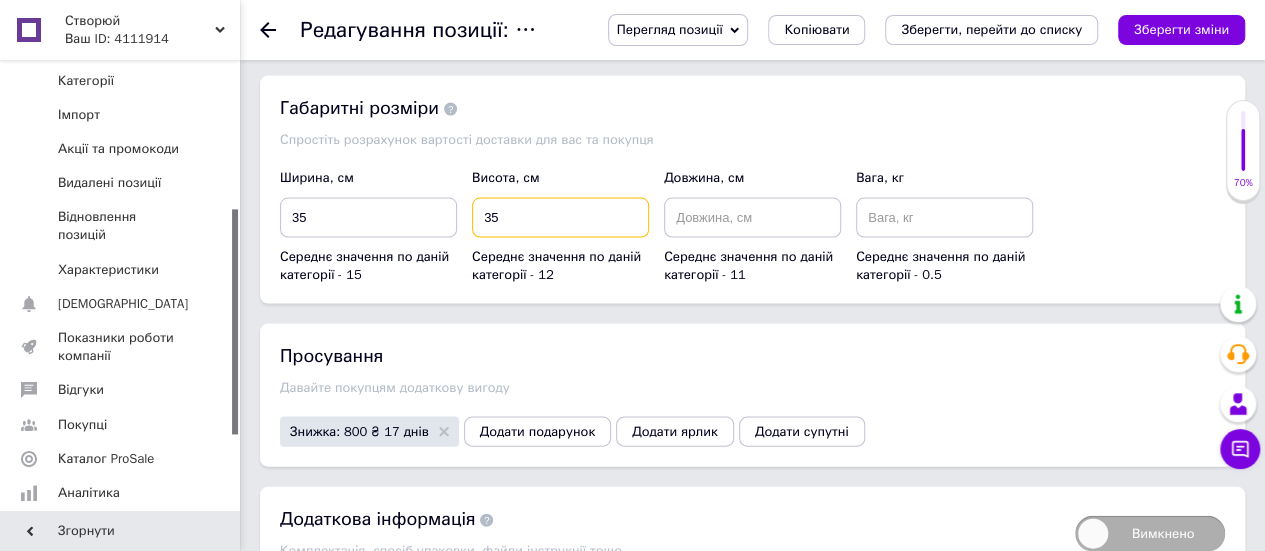 type on "35" 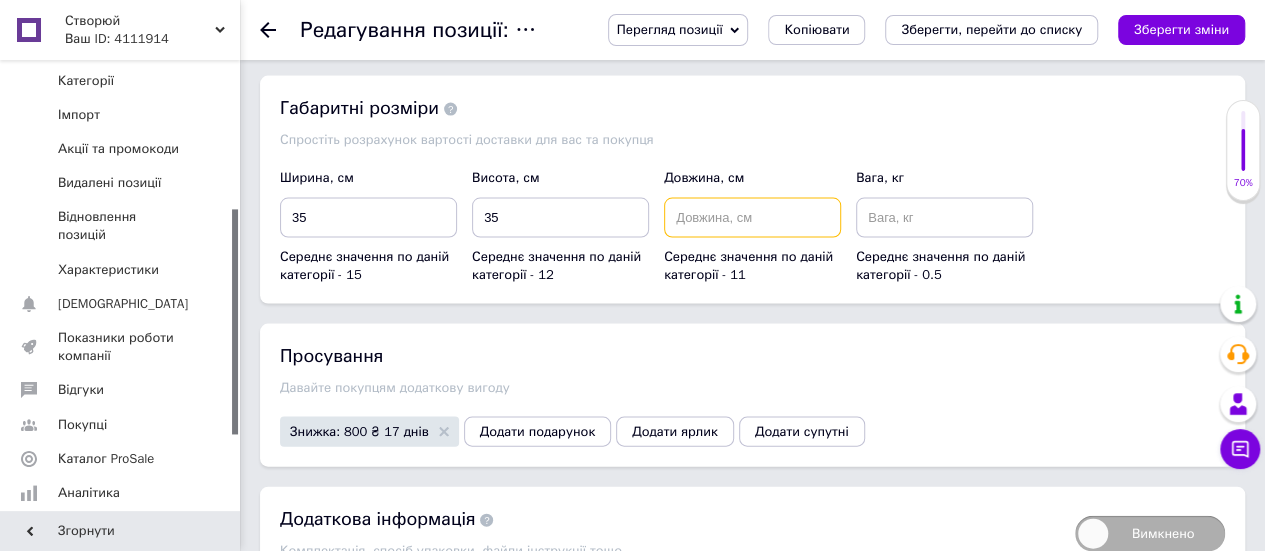 click at bounding box center (752, 218) 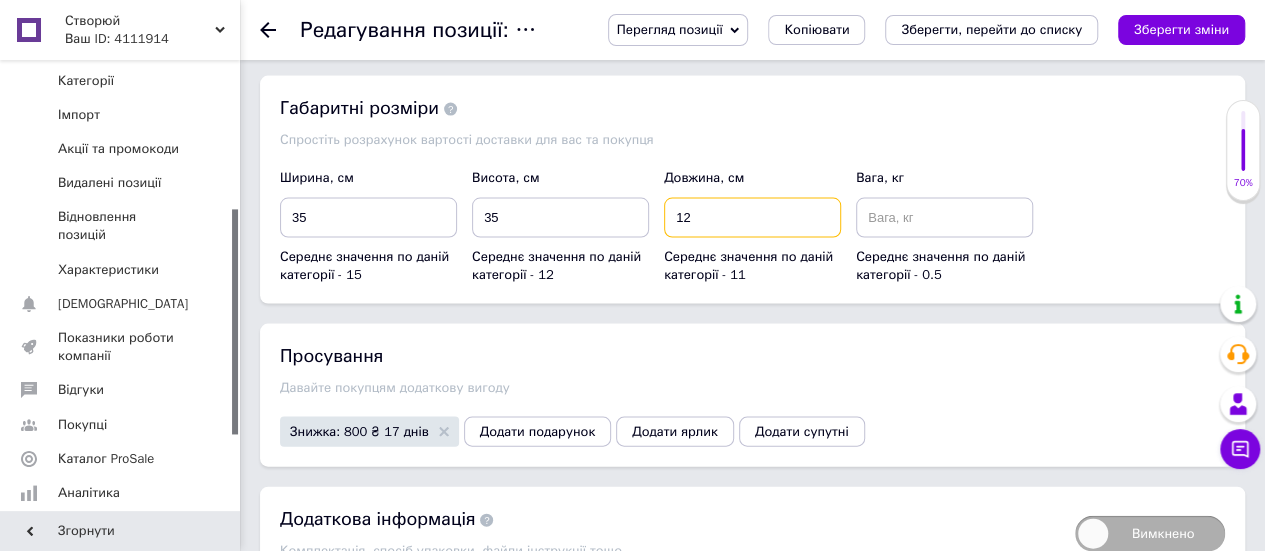 type on "12" 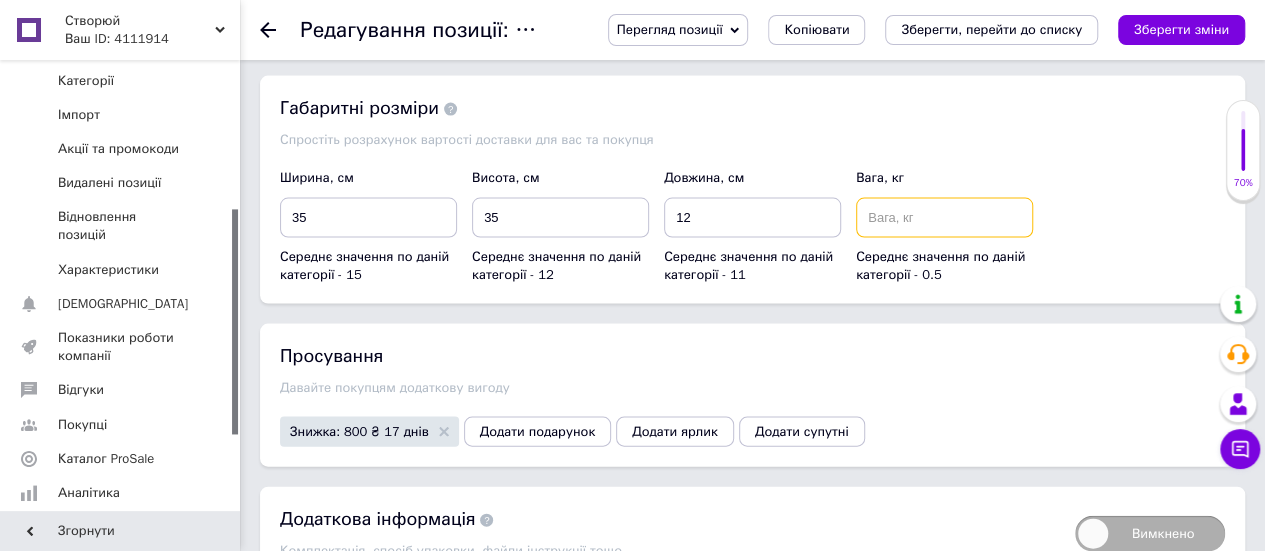click at bounding box center (944, 218) 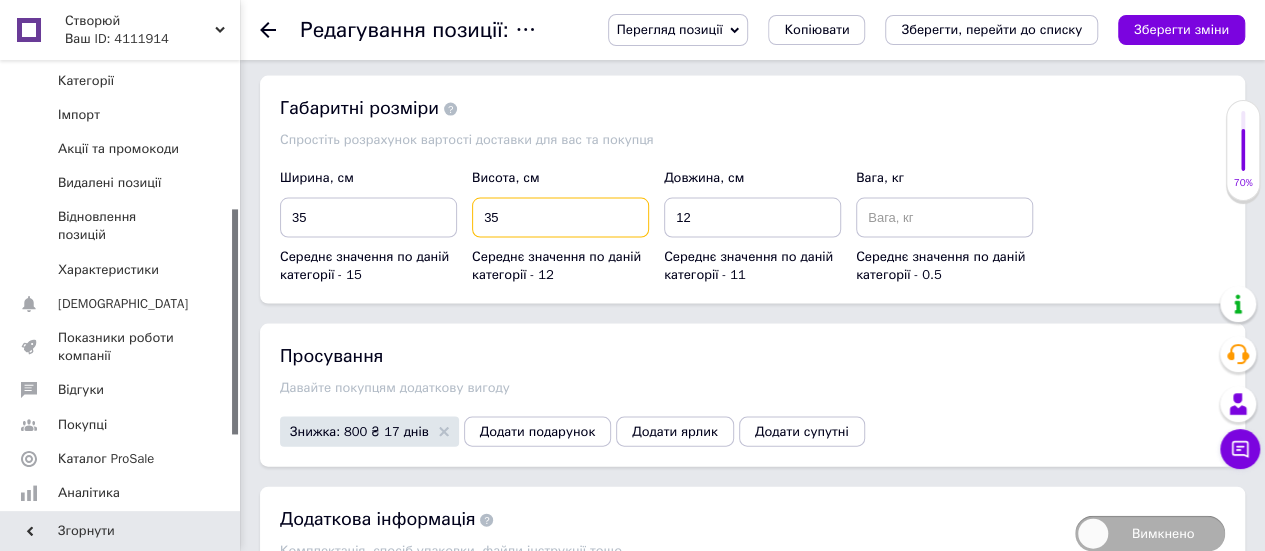 click on "35" at bounding box center [560, 218] 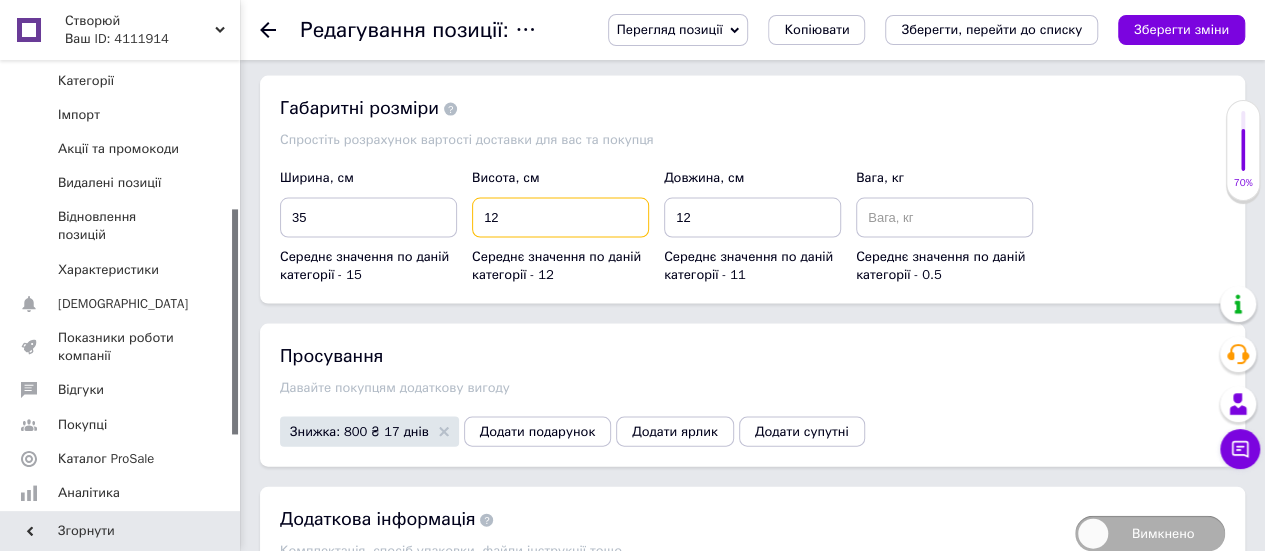 type on "12" 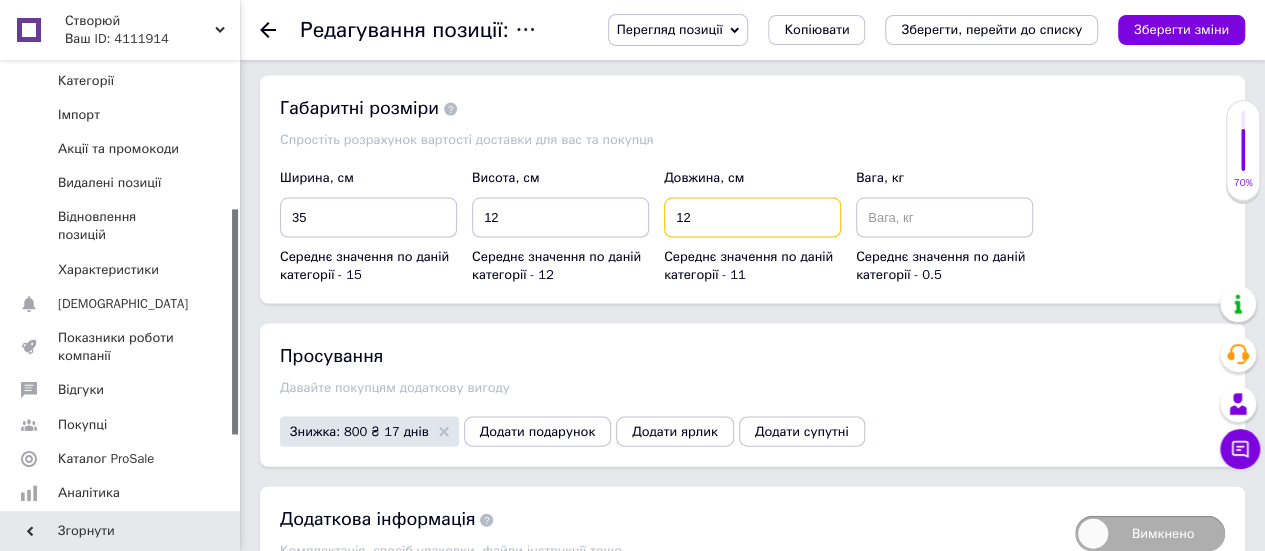 drag, startPoint x: 720, startPoint y: 219, endPoint x: 591, endPoint y: 219, distance: 129 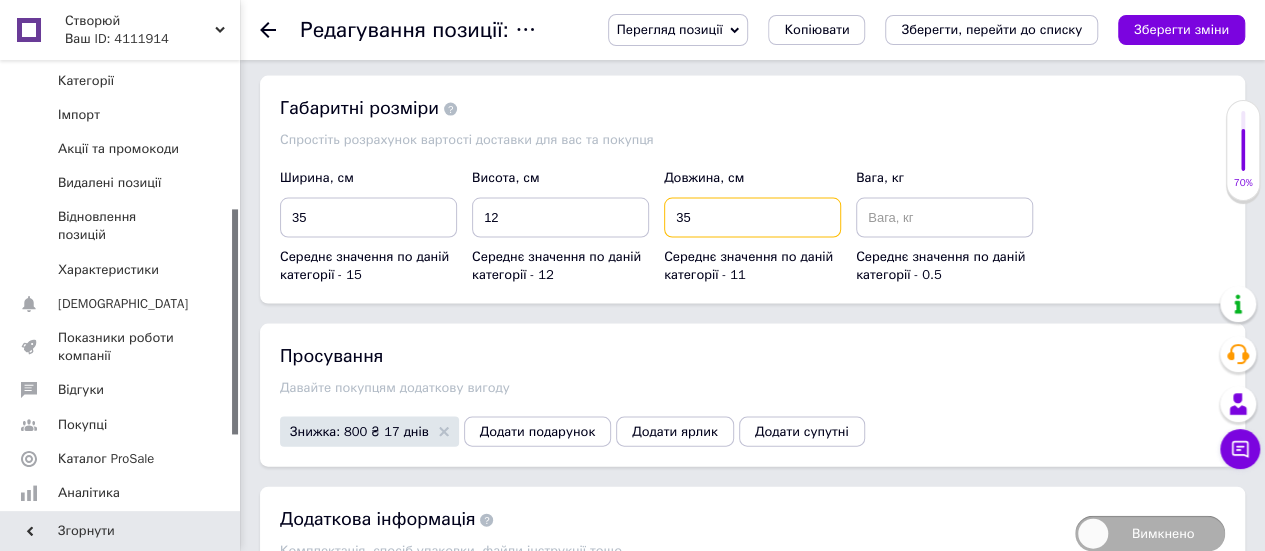 type on "35" 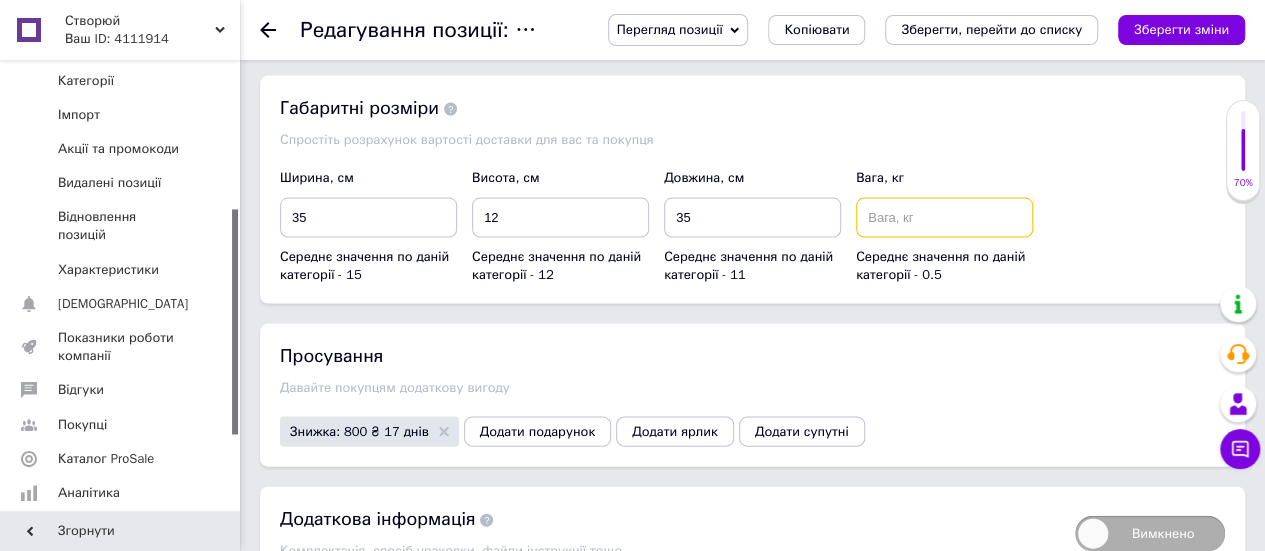 click at bounding box center [944, 218] 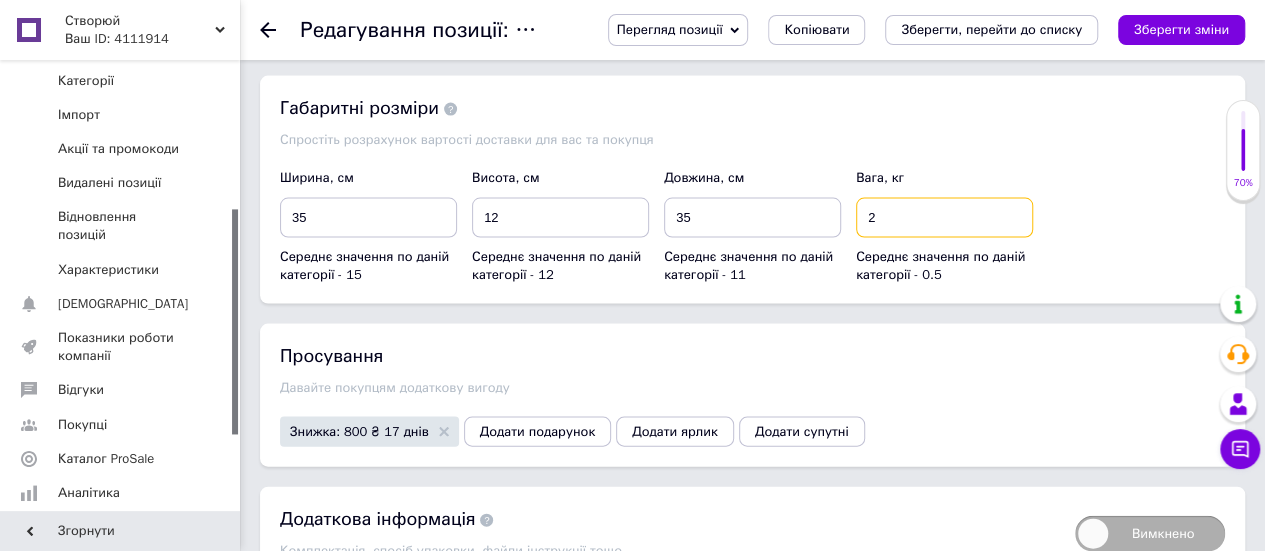type on "2" 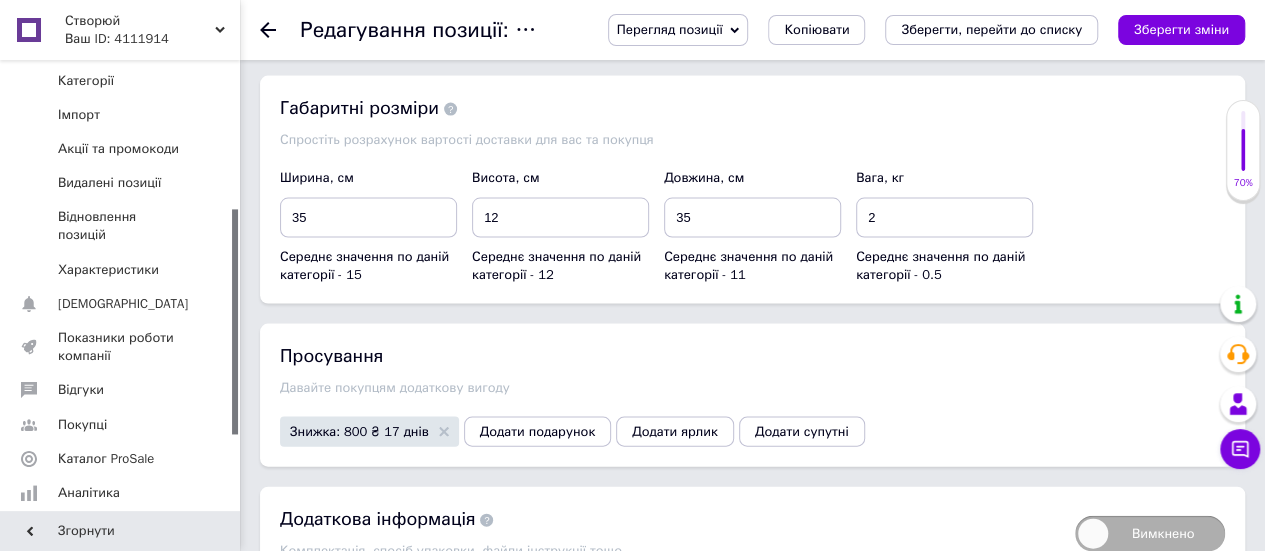 click on "Ширина, см 35 Середнє значення по даній категорії - 15 Висота, см 12 Середнє значення по даній категорії - 12 Довжина, см 35 Середнє значення по даній категорії - 11 Вага, кг 2 Середнє значення по даній категорії - 0.5" at bounding box center [753, 227] 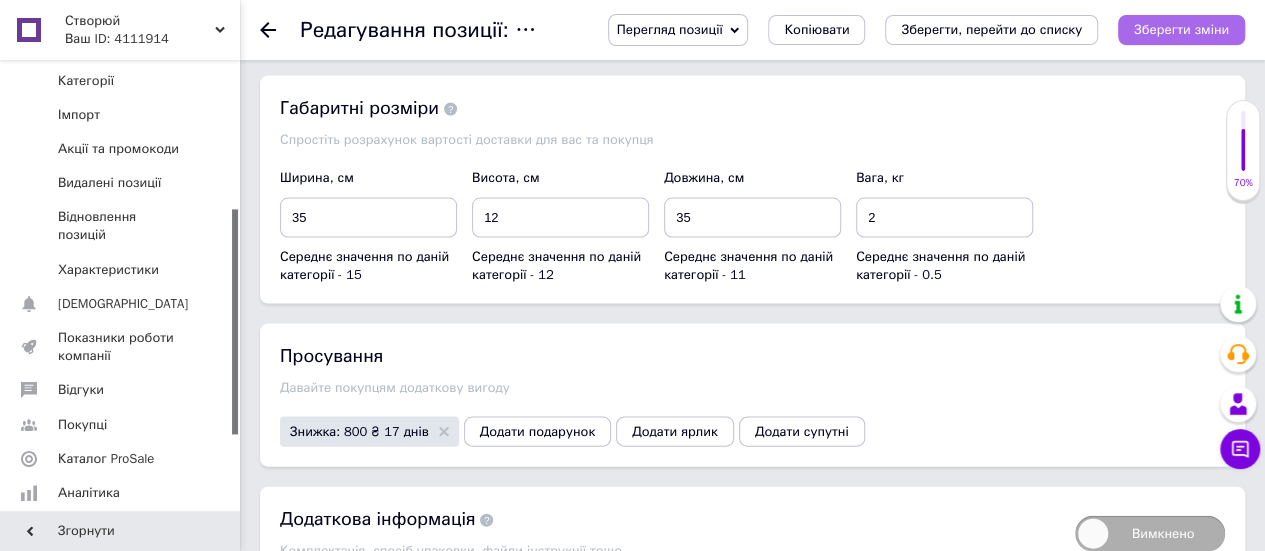click on "Зберегти зміни" at bounding box center [1181, 29] 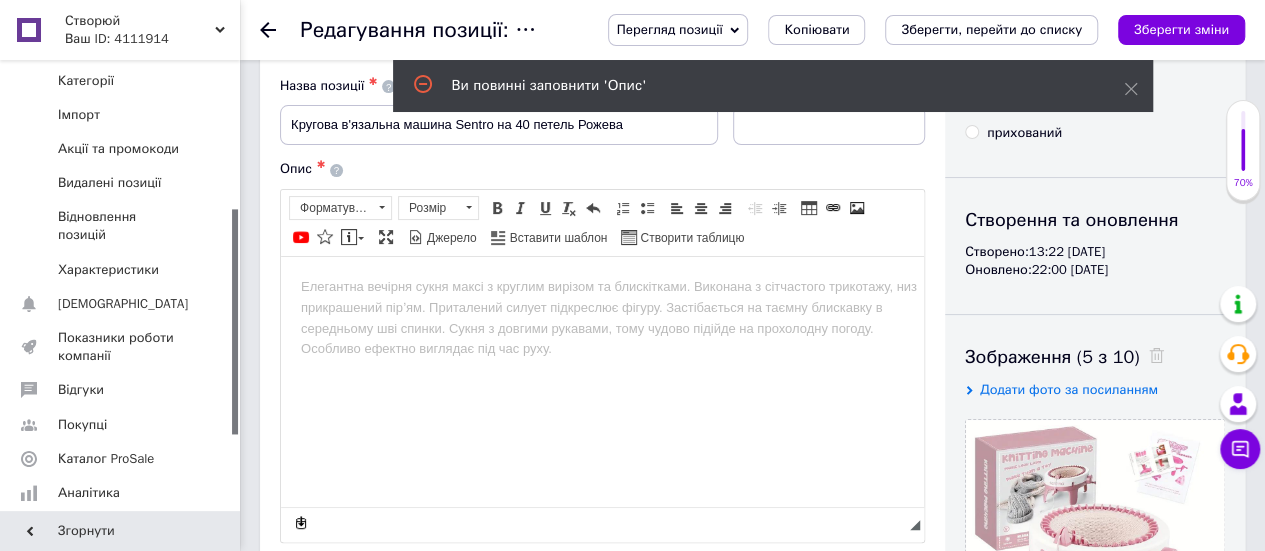 scroll, scrollTop: 0, scrollLeft: 0, axis: both 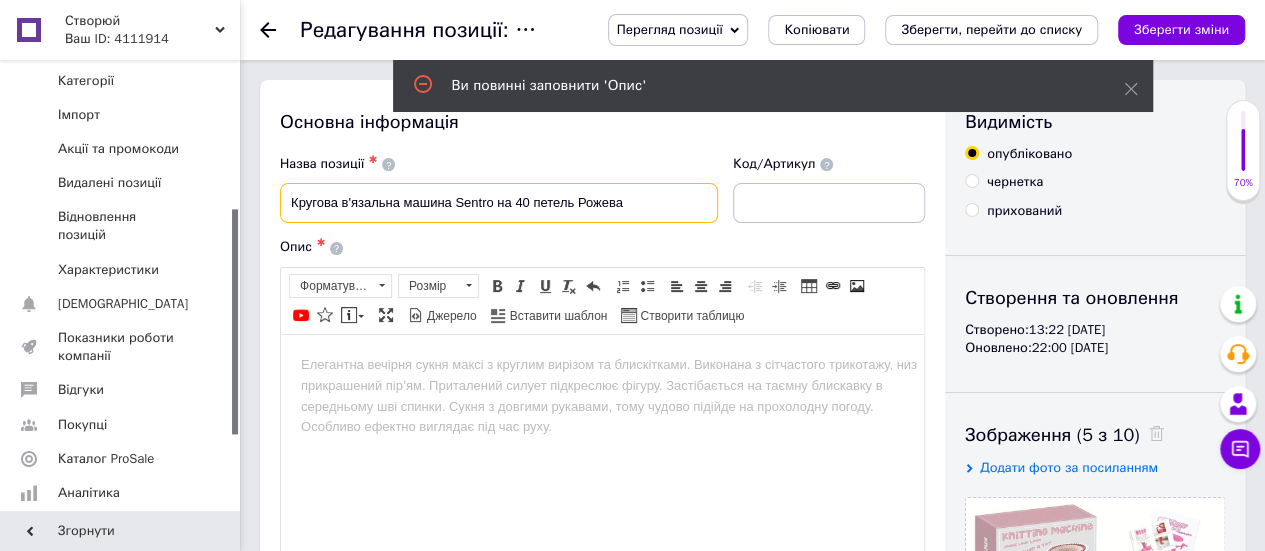 drag, startPoint x: 284, startPoint y: 200, endPoint x: 763, endPoint y: 208, distance: 479.0668 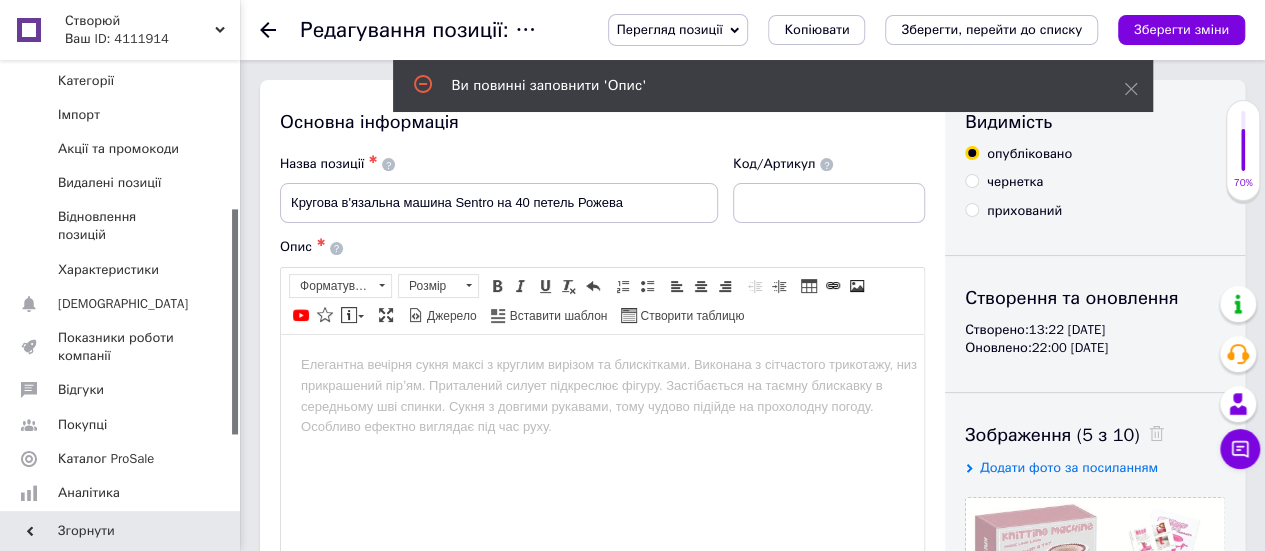click at bounding box center (602, 364) 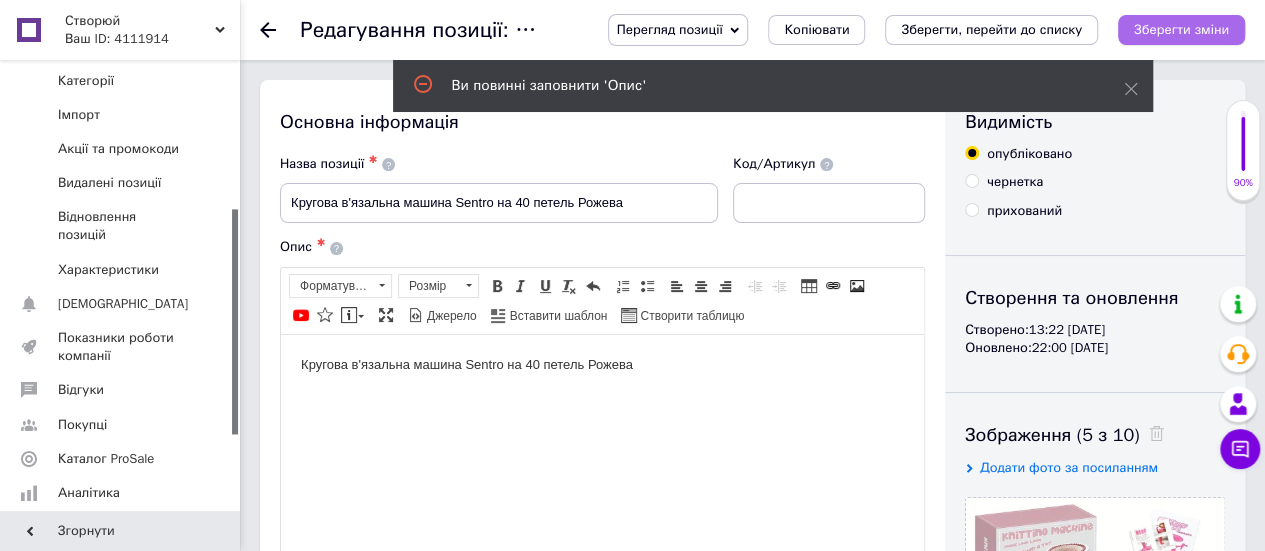 click on "Зберегти зміни" at bounding box center [1181, 29] 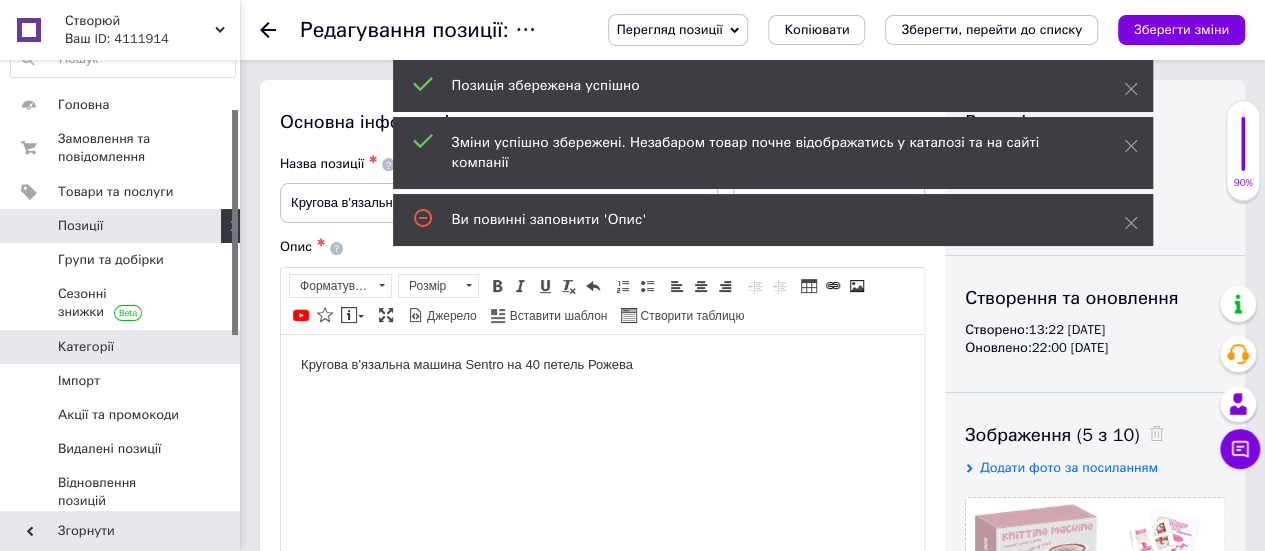 scroll, scrollTop: 0, scrollLeft: 0, axis: both 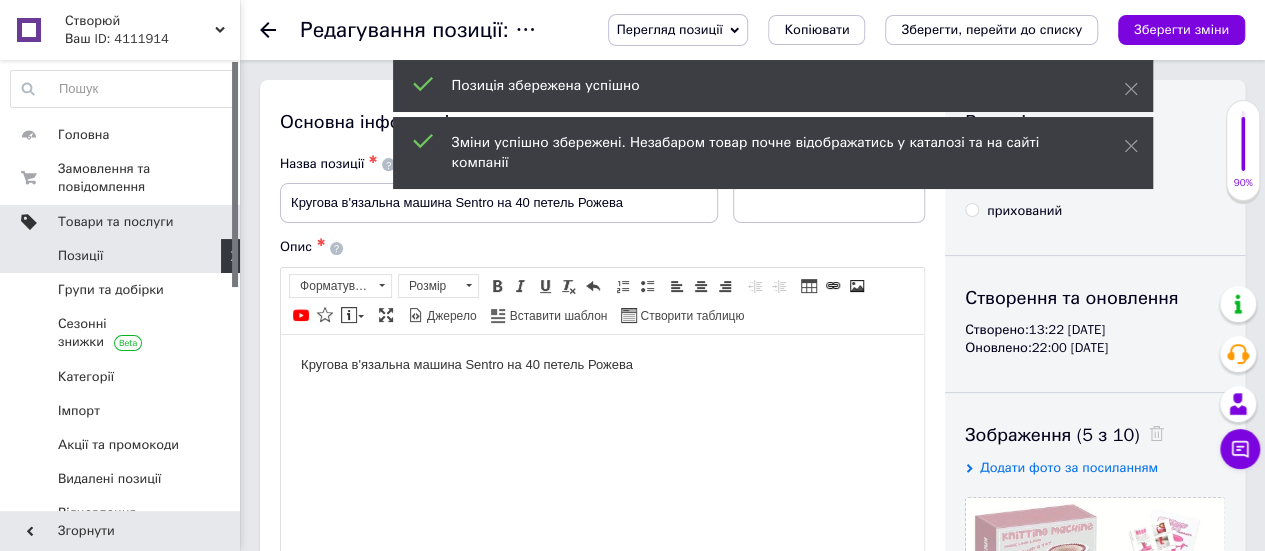 click on "Товари та послуги" at bounding box center (115, 222) 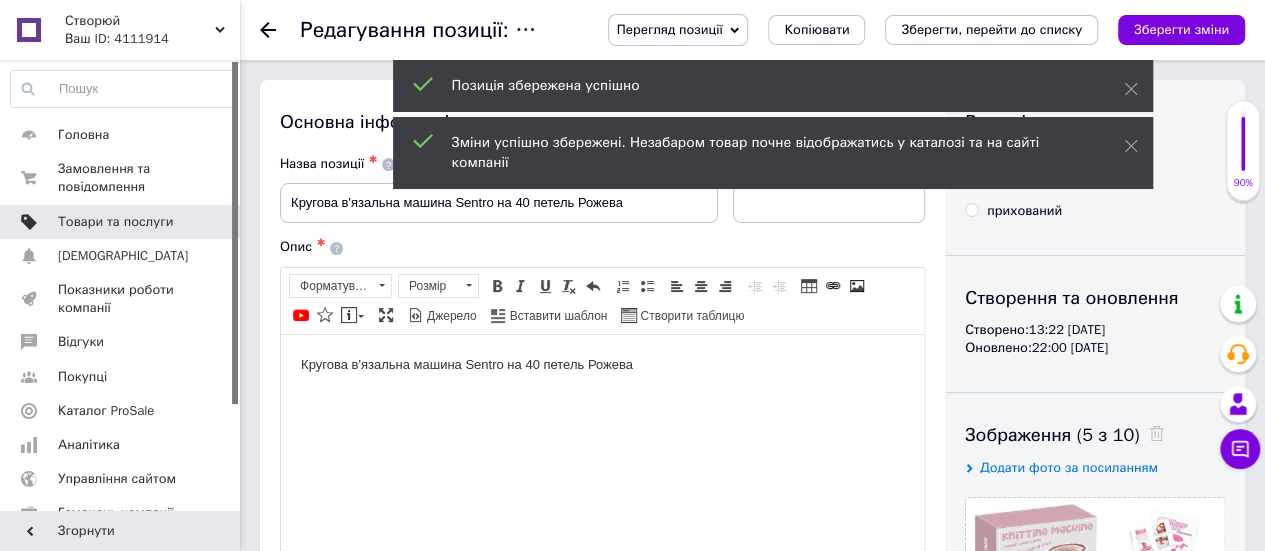 click on "Товари та послуги" at bounding box center [115, 222] 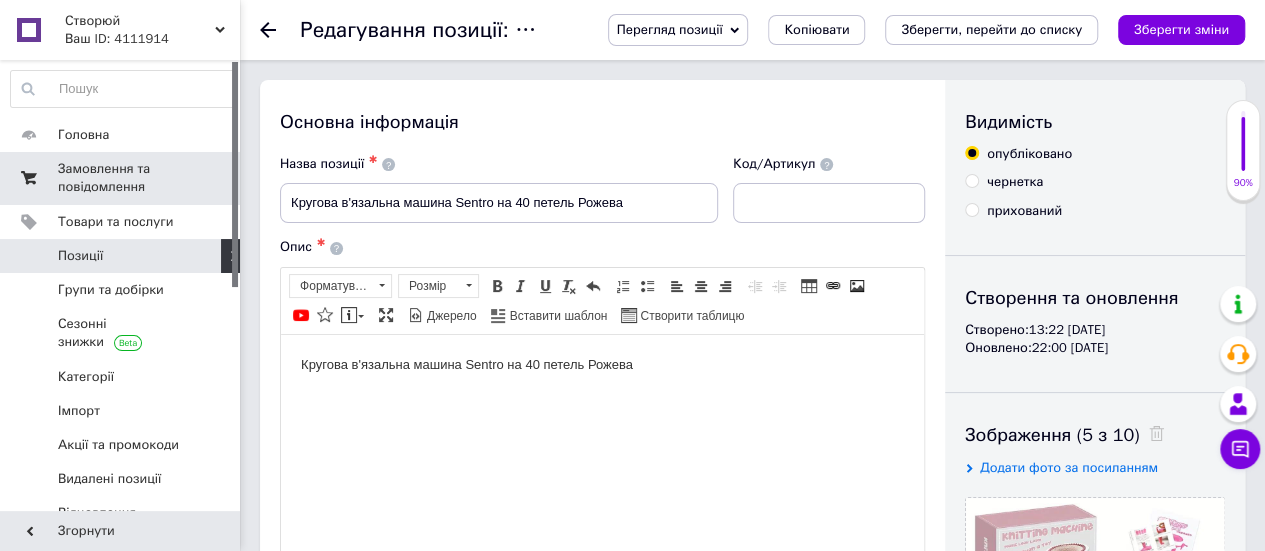 click on "Замовлення та повідомлення" at bounding box center [121, 178] 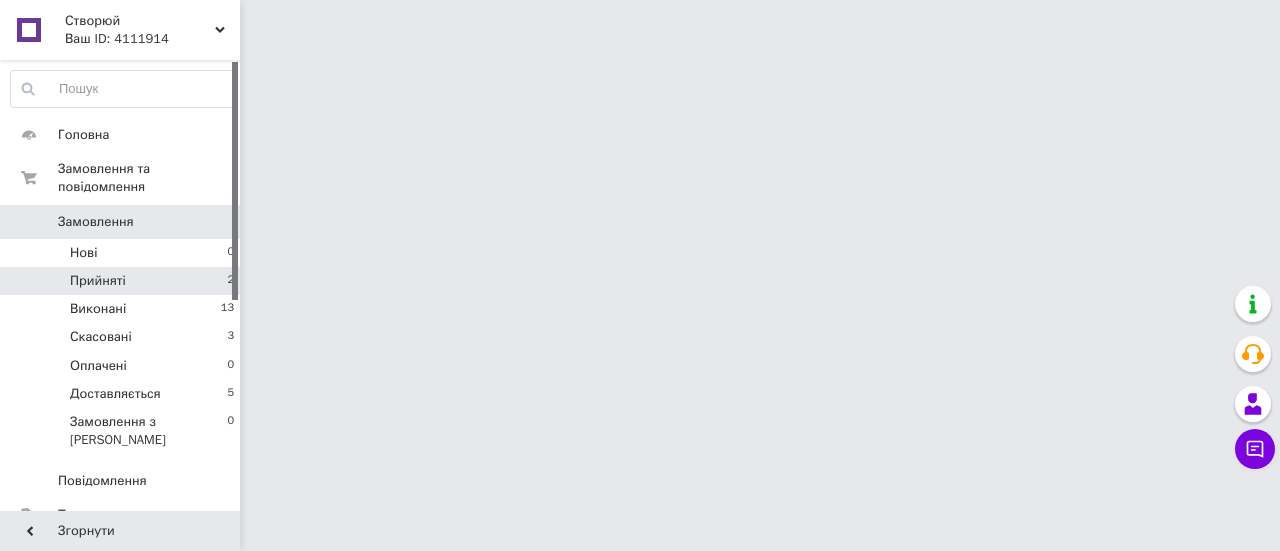 click on "Прийняті 2" at bounding box center [123, 281] 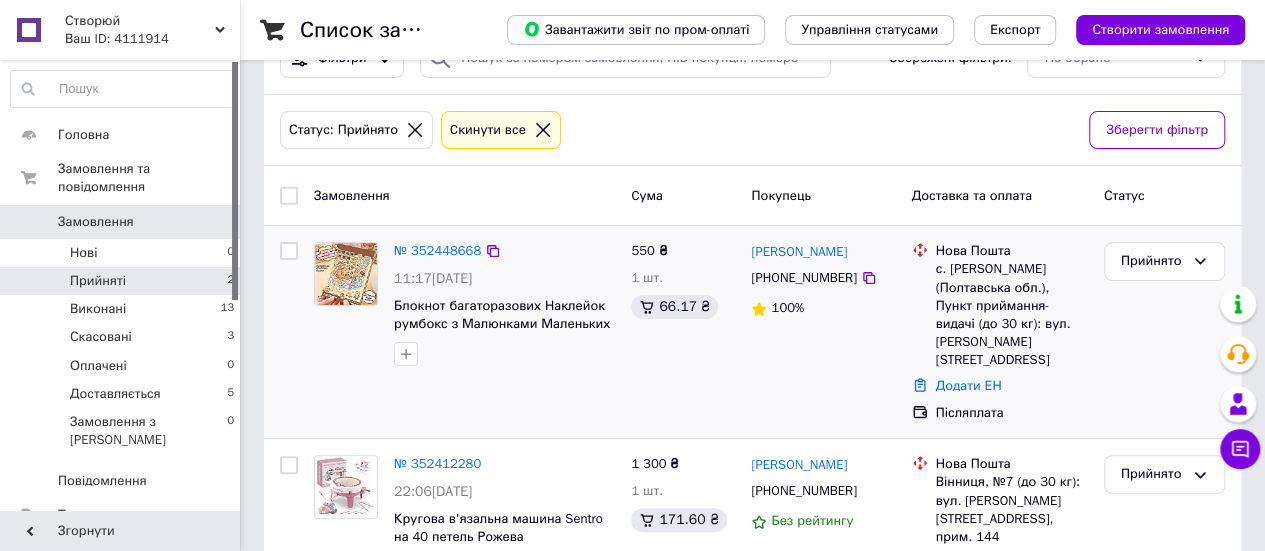 scroll, scrollTop: 92, scrollLeft: 0, axis: vertical 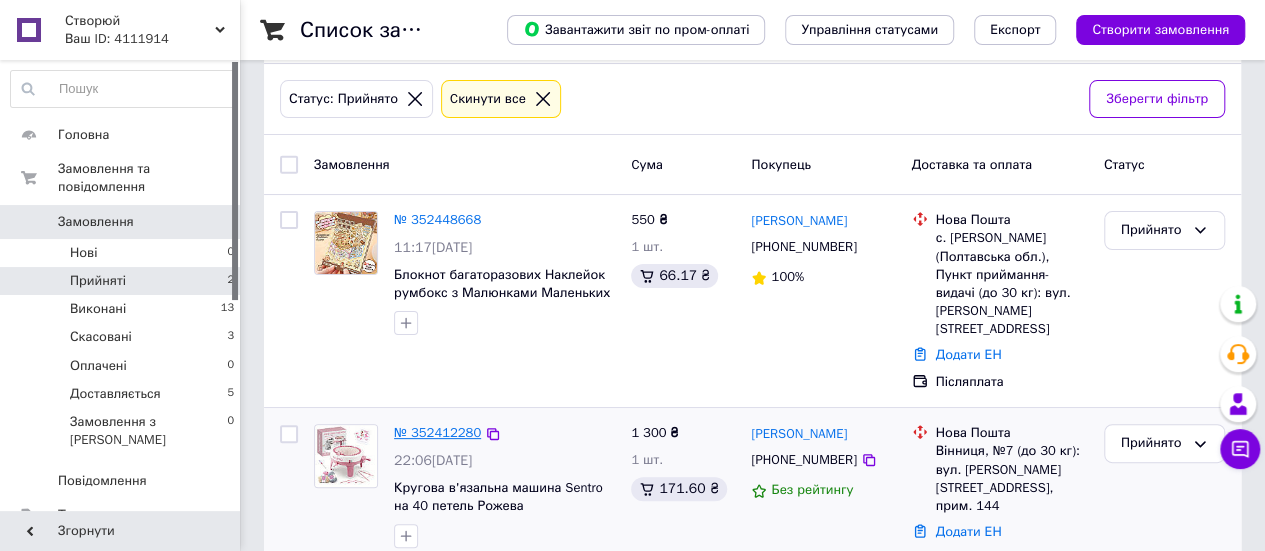 click on "№ 352412280" at bounding box center (437, 432) 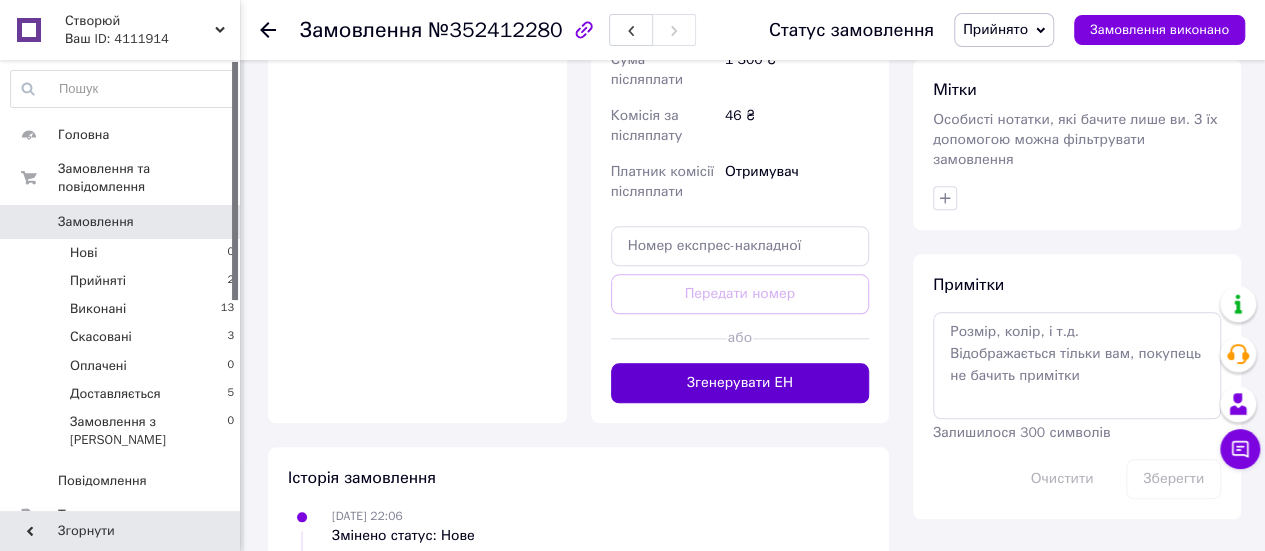 scroll, scrollTop: 698, scrollLeft: 0, axis: vertical 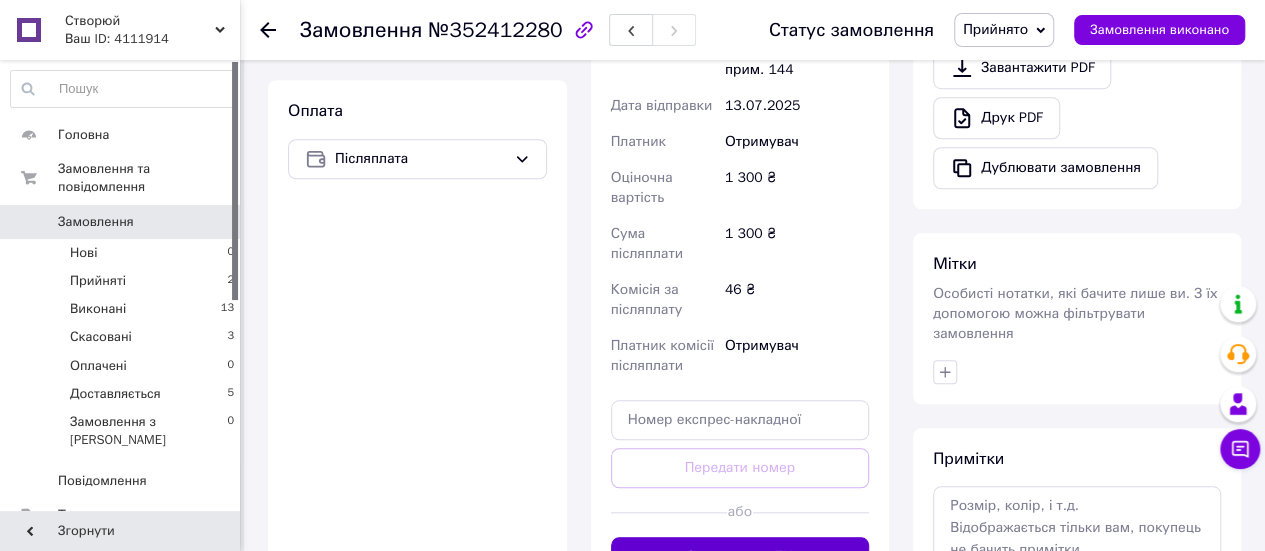 click on "Згенерувати ЕН" at bounding box center (740, 557) 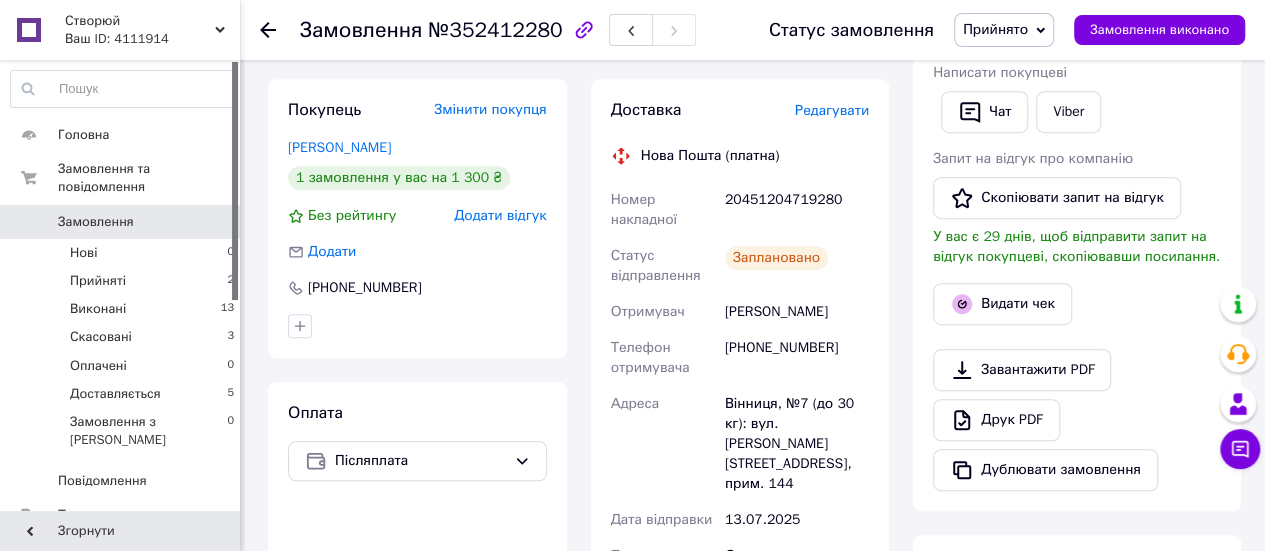 scroll, scrollTop: 398, scrollLeft: 0, axis: vertical 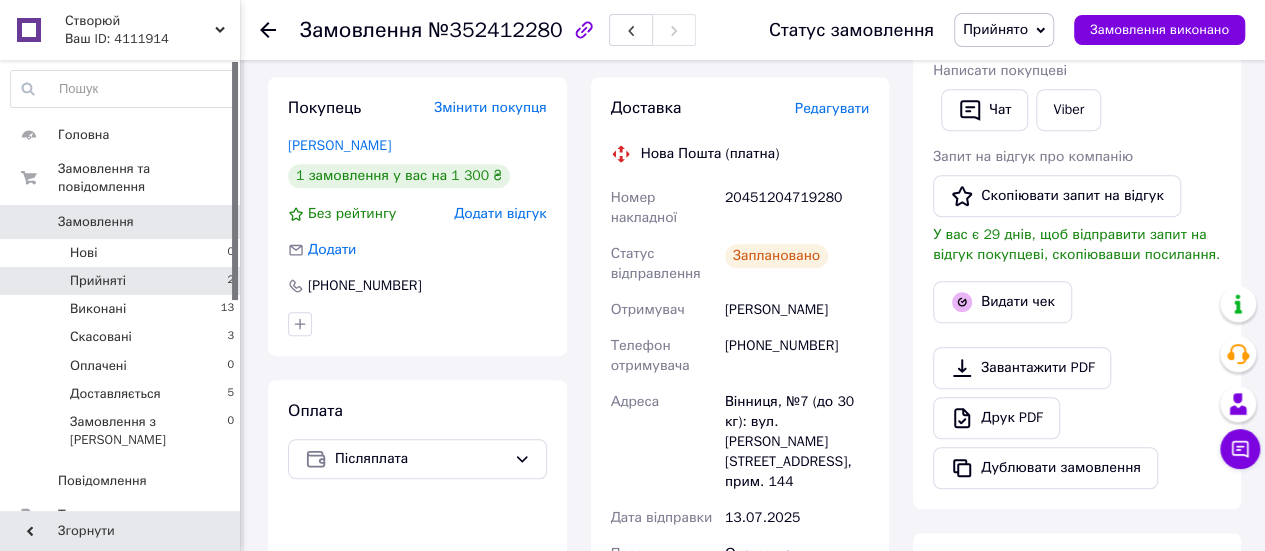 click on "Прийняті 2" at bounding box center (123, 281) 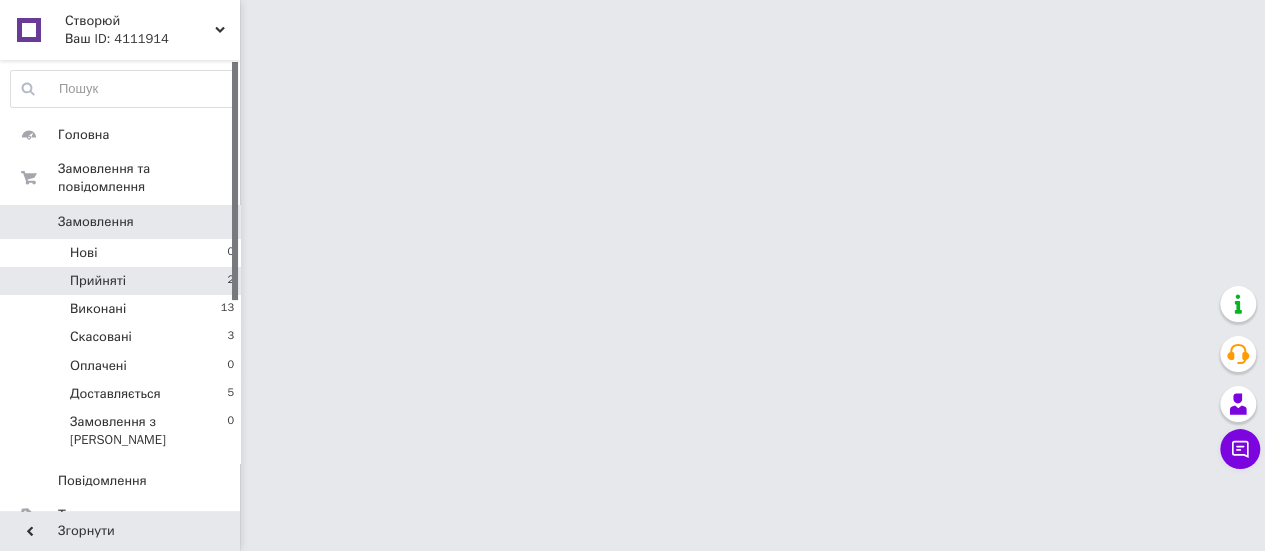 scroll, scrollTop: 0, scrollLeft: 0, axis: both 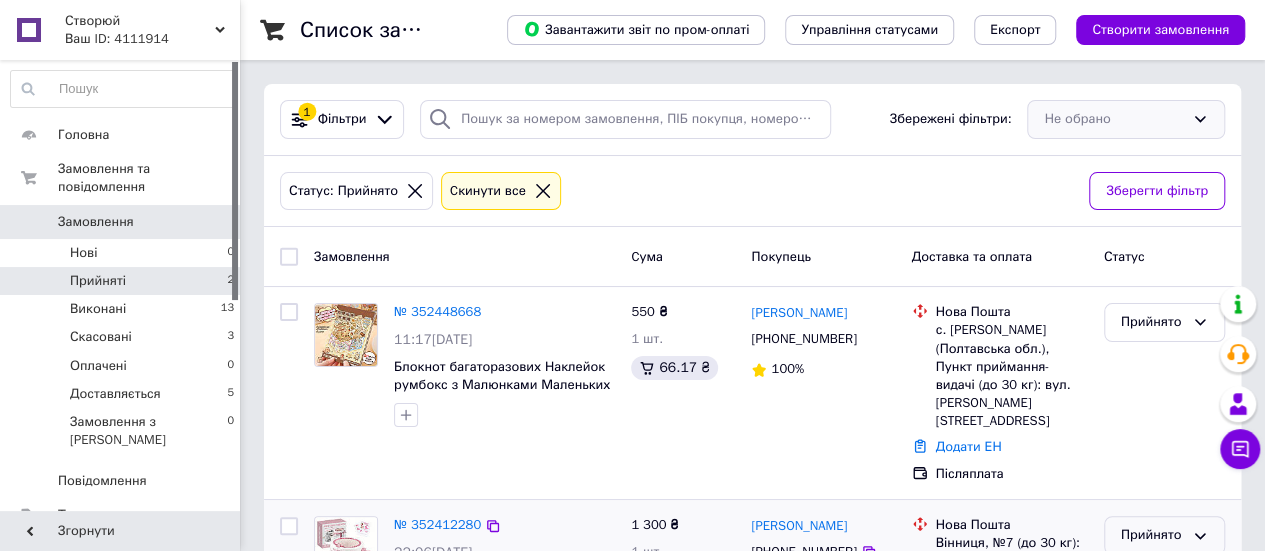 click on "Прийнято" at bounding box center [1164, 535] 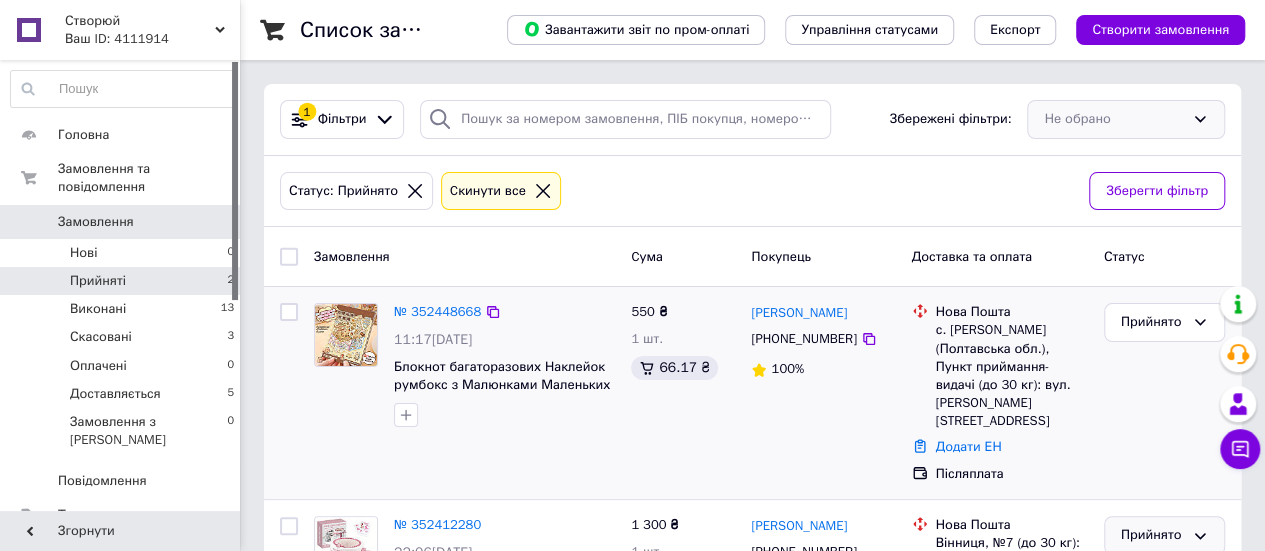 click on "№ 352448668 11:17, 13.07.2025 Блокнот багаторазових Наклейок румбокс з Малюнками Маленьких Тварин 30 листів + 20 Різних фонів 19х13 см 550 ₴ 1 шт. 66.17 ₴ Майя Лепнёва +380671430782 100% Нова Пошта с. Вікторія (Полтавська обл.), Пункт приймання-видачі (до 30 кг): вул. Жовтнева, 15Б Додати ЕН Післяплата Прийнято" at bounding box center [752, 393] 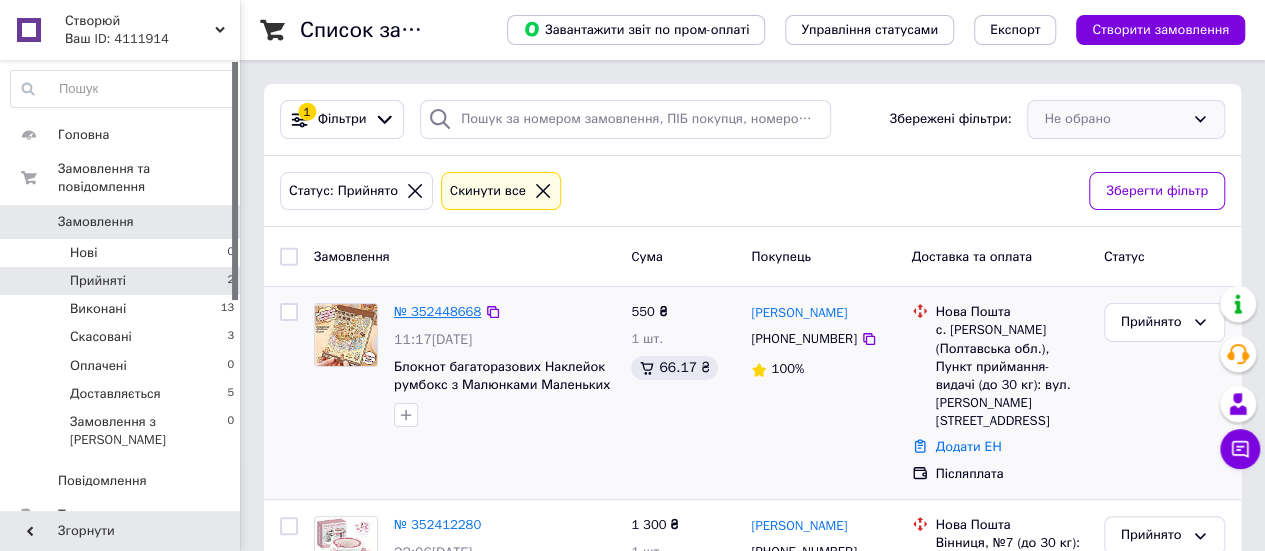 click on "№ 352448668" at bounding box center [437, 311] 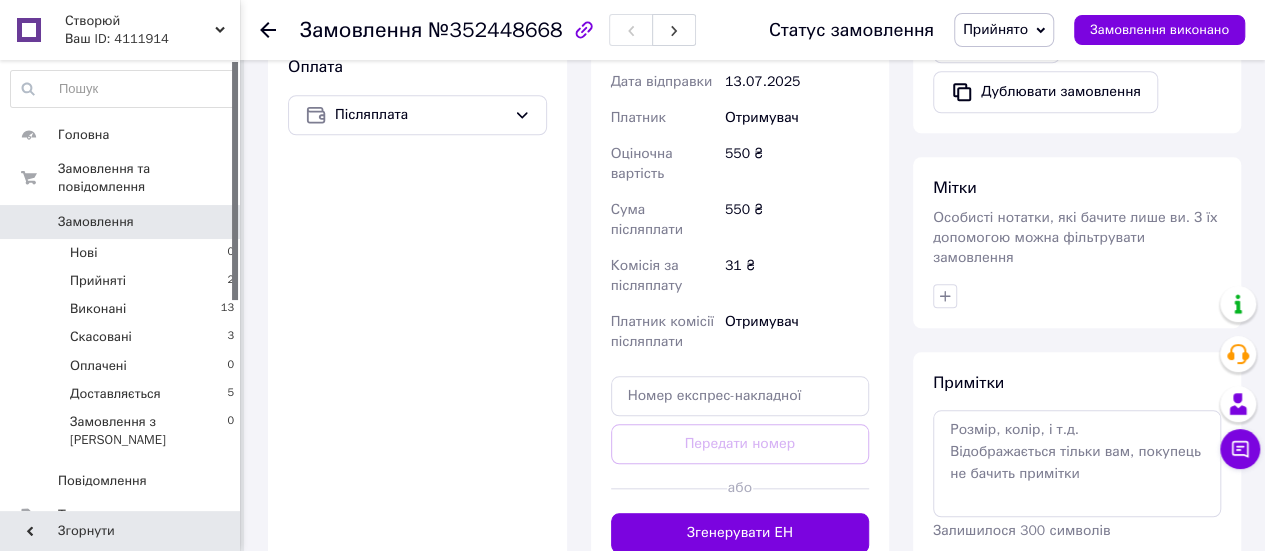 scroll, scrollTop: 800, scrollLeft: 0, axis: vertical 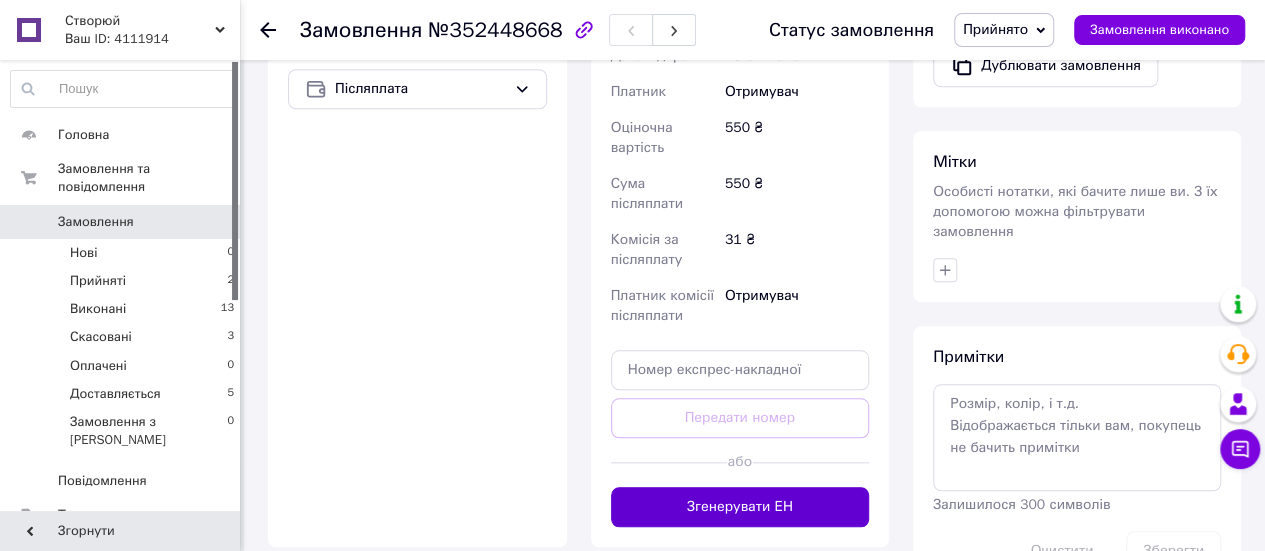 click on "Згенерувати ЕН" at bounding box center [740, 507] 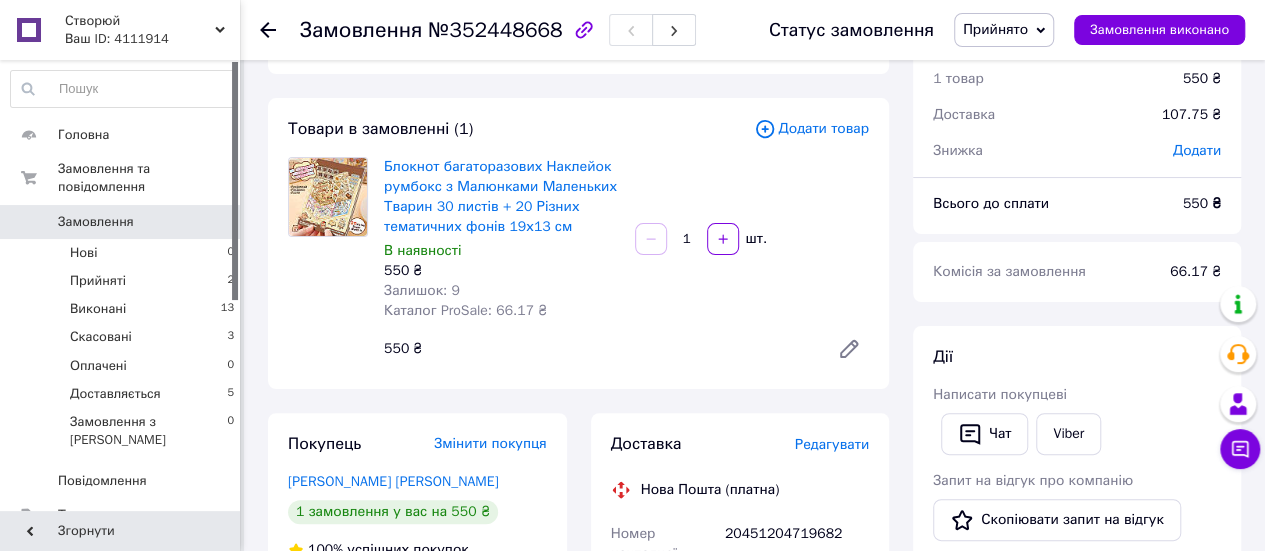 scroll, scrollTop: 0, scrollLeft: 0, axis: both 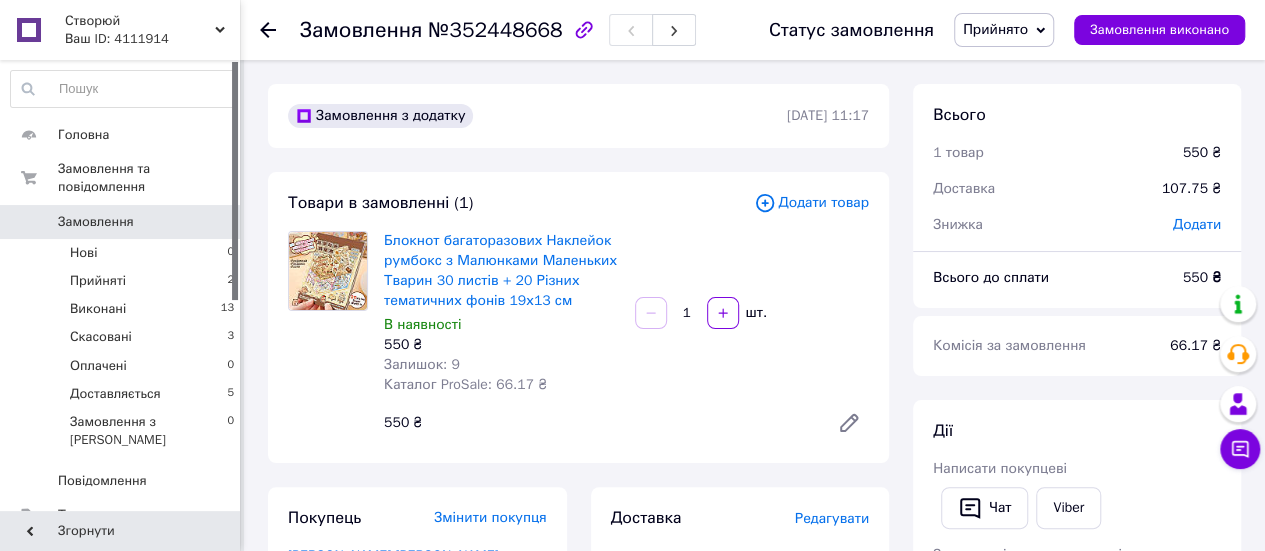 click on "Замовлення з додатку" at bounding box center [535, 116] 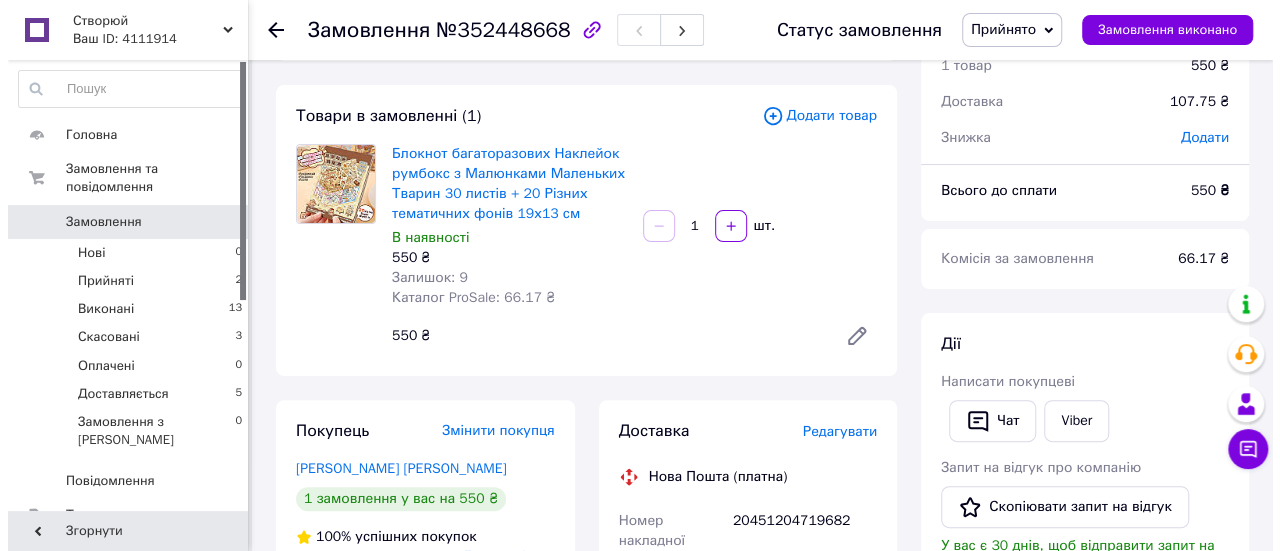 scroll, scrollTop: 200, scrollLeft: 0, axis: vertical 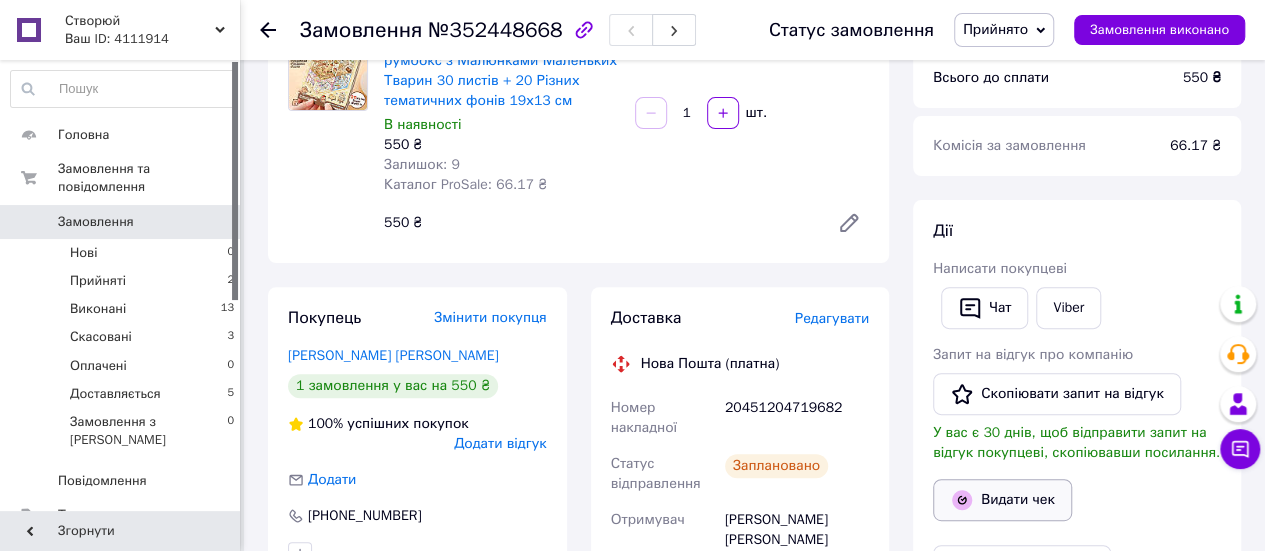 click on "Видати чек" at bounding box center [1002, 500] 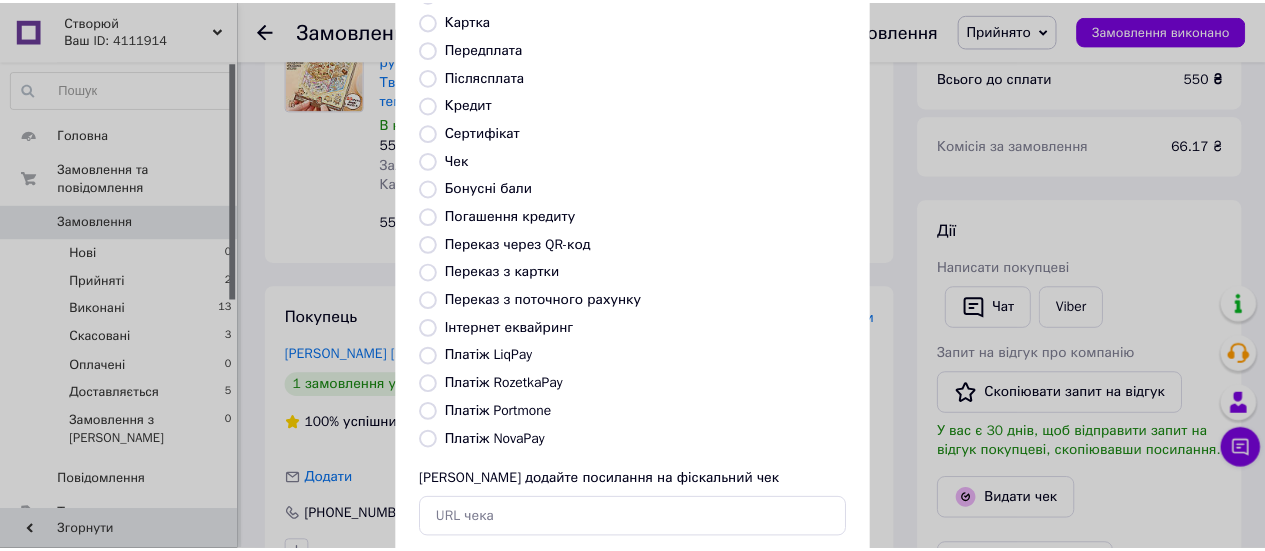scroll, scrollTop: 306, scrollLeft: 0, axis: vertical 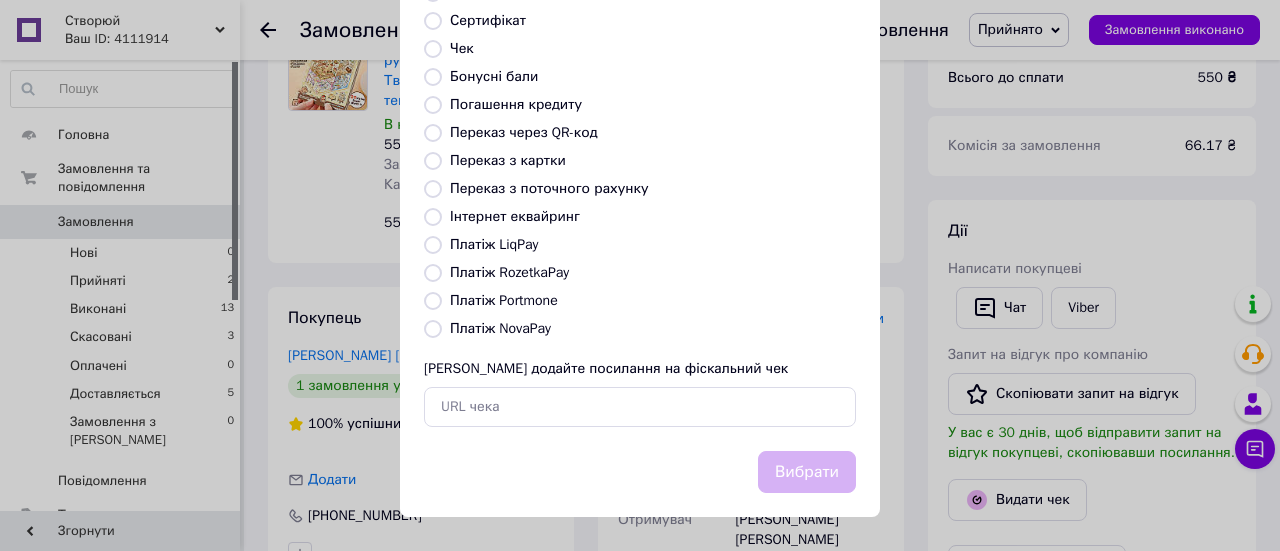 click on "Виберіть тип форми оплати, який буде вказаний у чеку Готівка Безготівковий Картка Передплата Післясплата Кредит Сертифікат Чек Бонусні бали Погашення кредиту Переказ через QR-код Переказ з картки Переказ з поточного рахунку Інтернет еквайринг Платіж LiqPay Платіж RozetkaPay Платіж Portmone Платіж NovaPay Або додайте посилання на фіскальний чек" at bounding box center (640, 121) 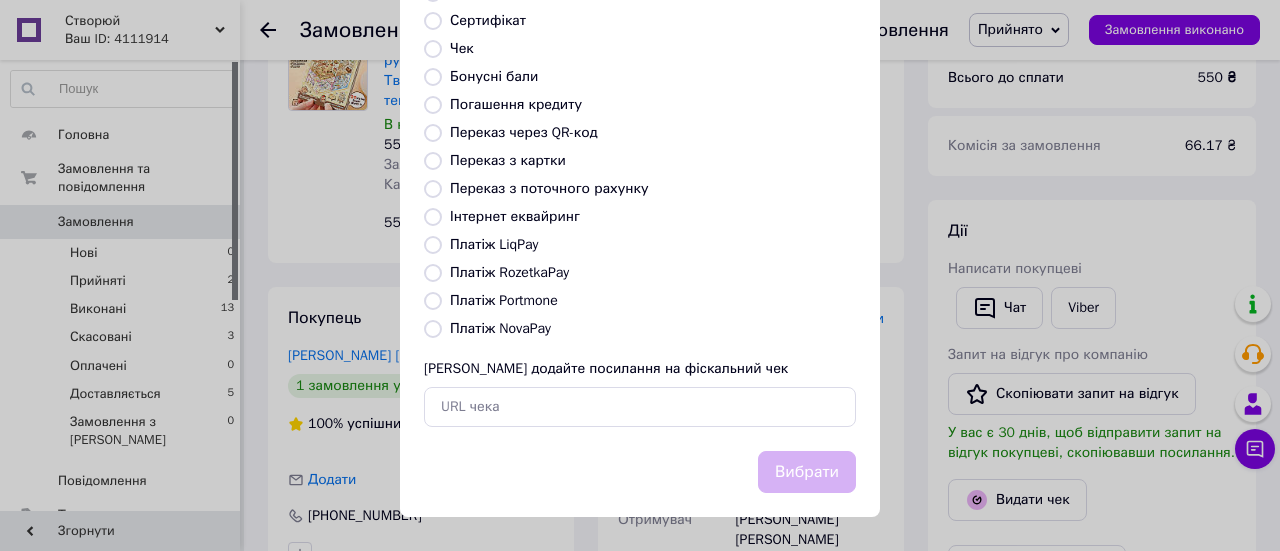 radio on "true" 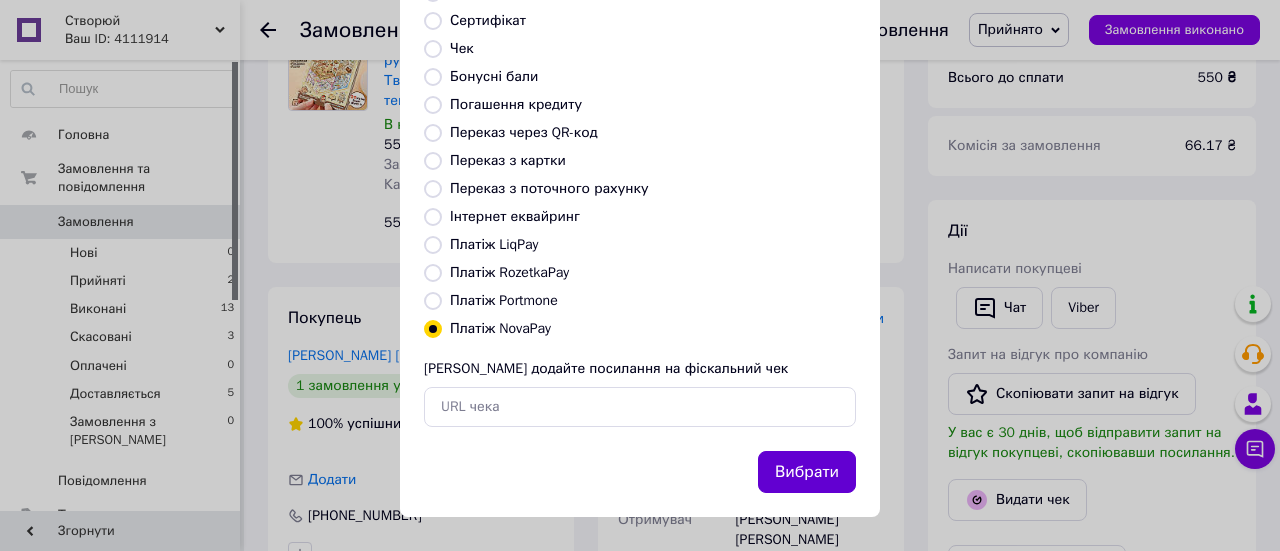 click on "Вибрати" at bounding box center (807, 472) 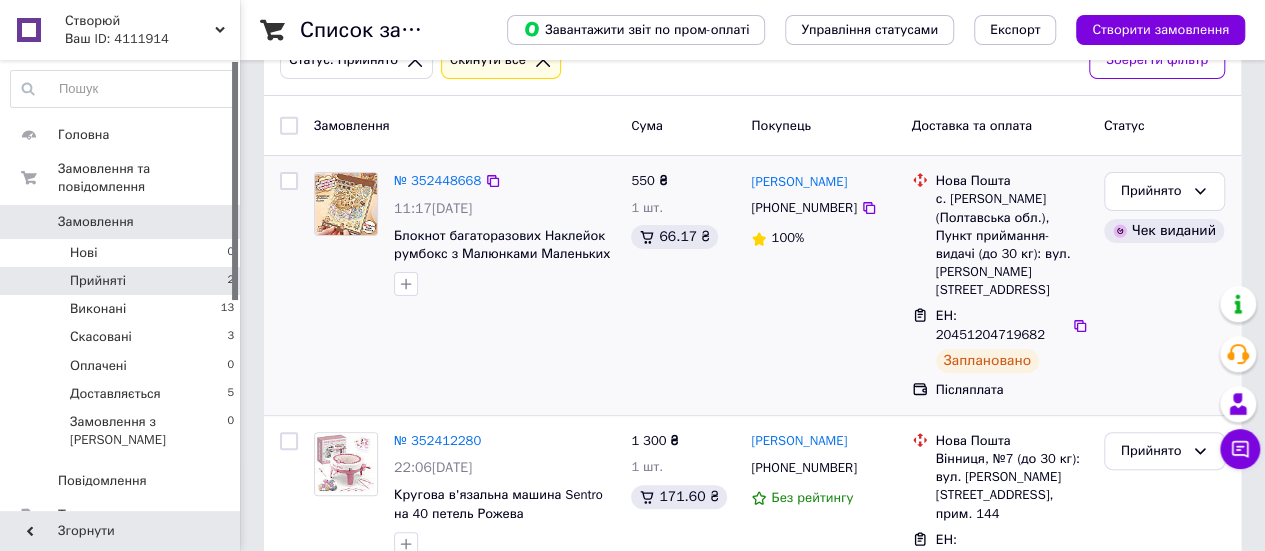 scroll, scrollTop: 148, scrollLeft: 0, axis: vertical 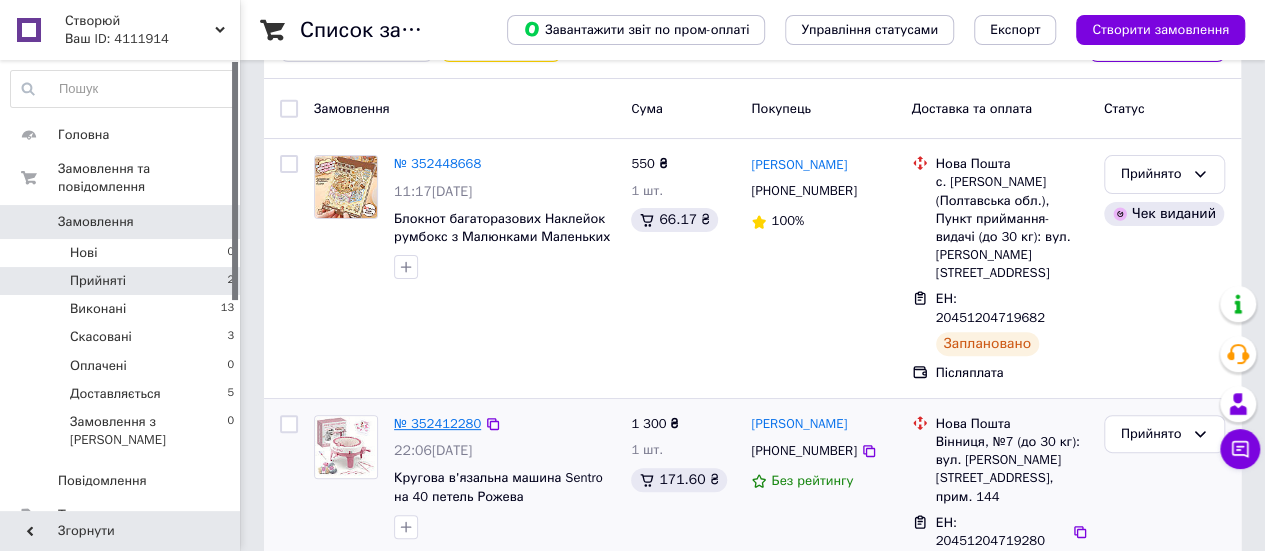 click on "№ 352412280" at bounding box center (437, 423) 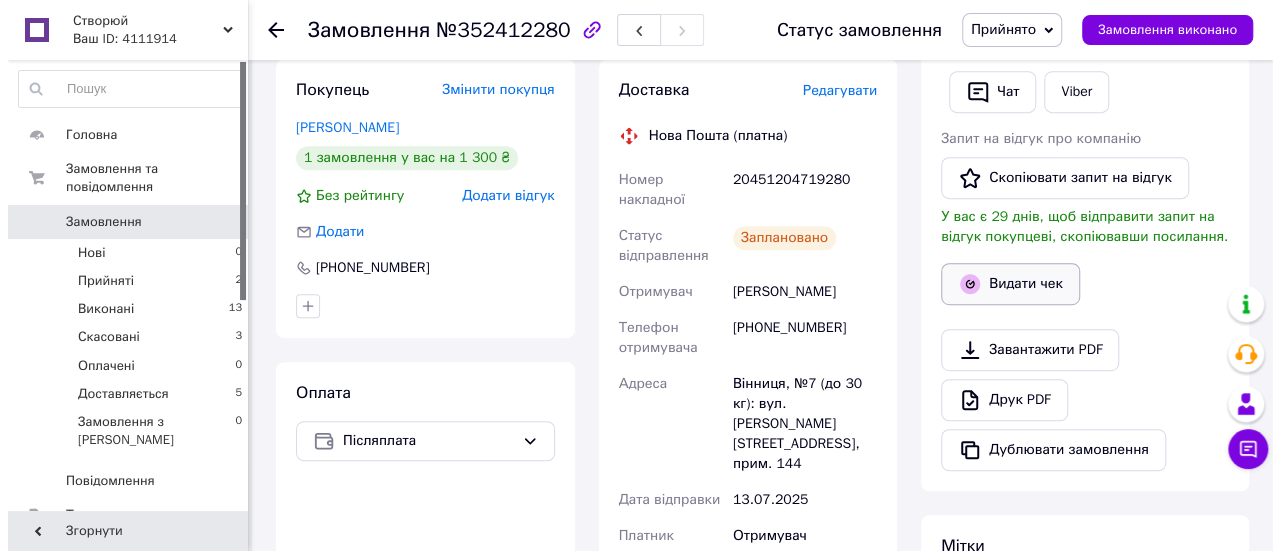 scroll, scrollTop: 448, scrollLeft: 0, axis: vertical 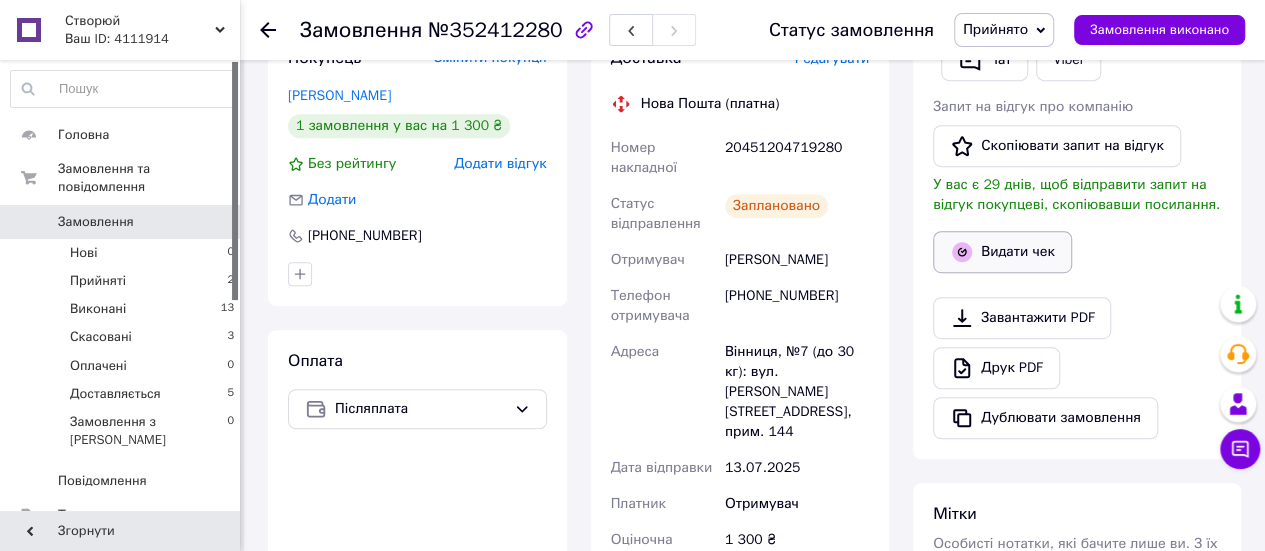 click on "Видати чек" at bounding box center (1002, 252) 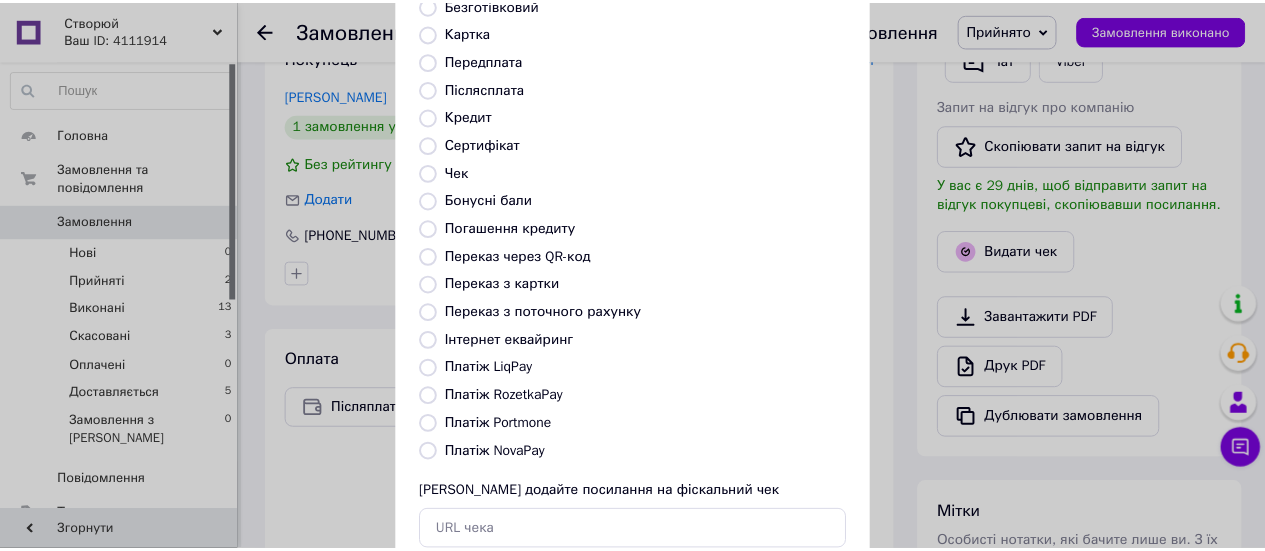 scroll, scrollTop: 306, scrollLeft: 0, axis: vertical 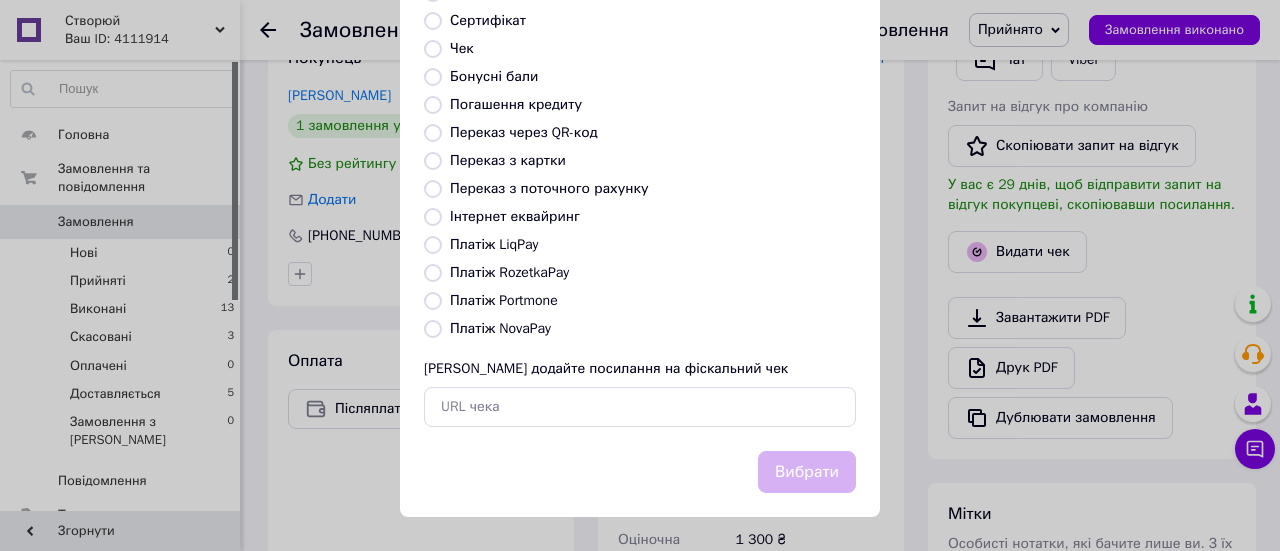 click on "Платіж NovaPay" at bounding box center (653, 329) 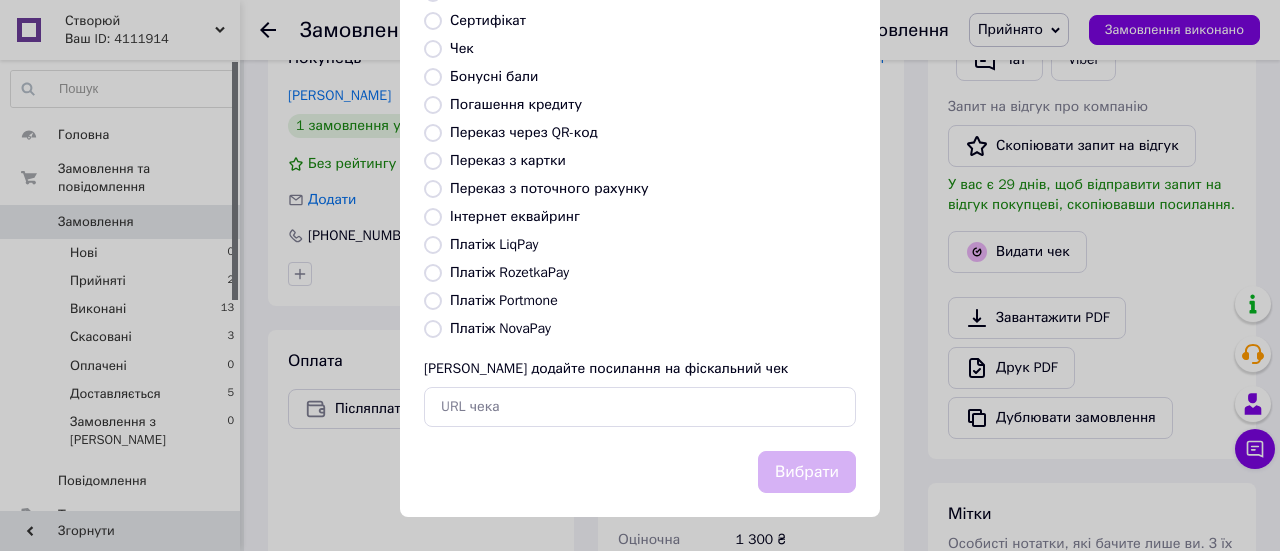 radio on "true" 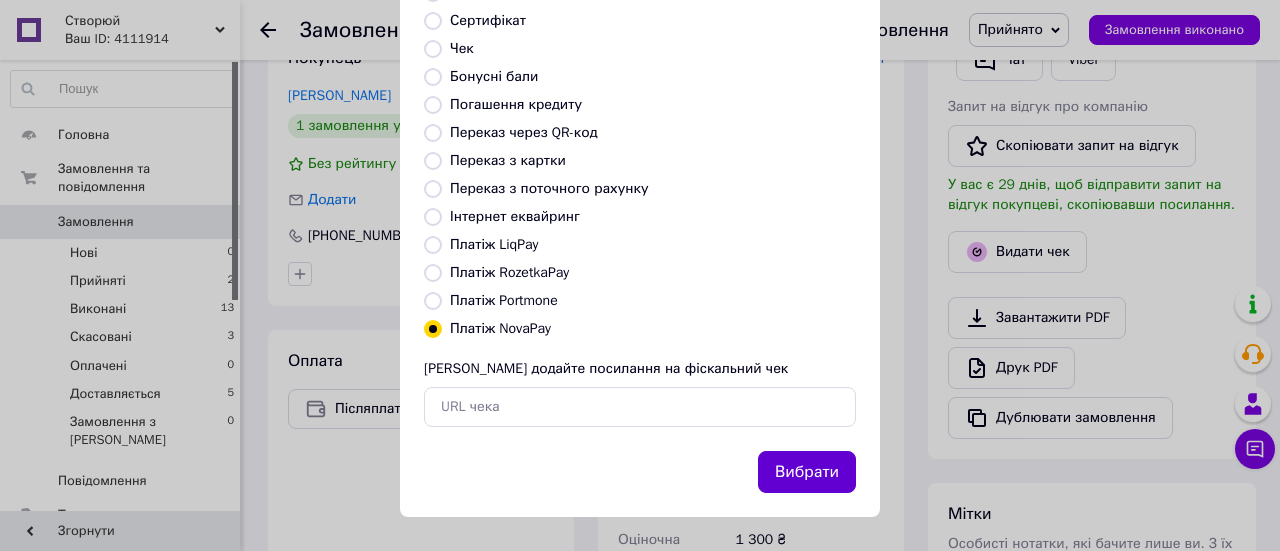 click on "Вибрати" at bounding box center (807, 472) 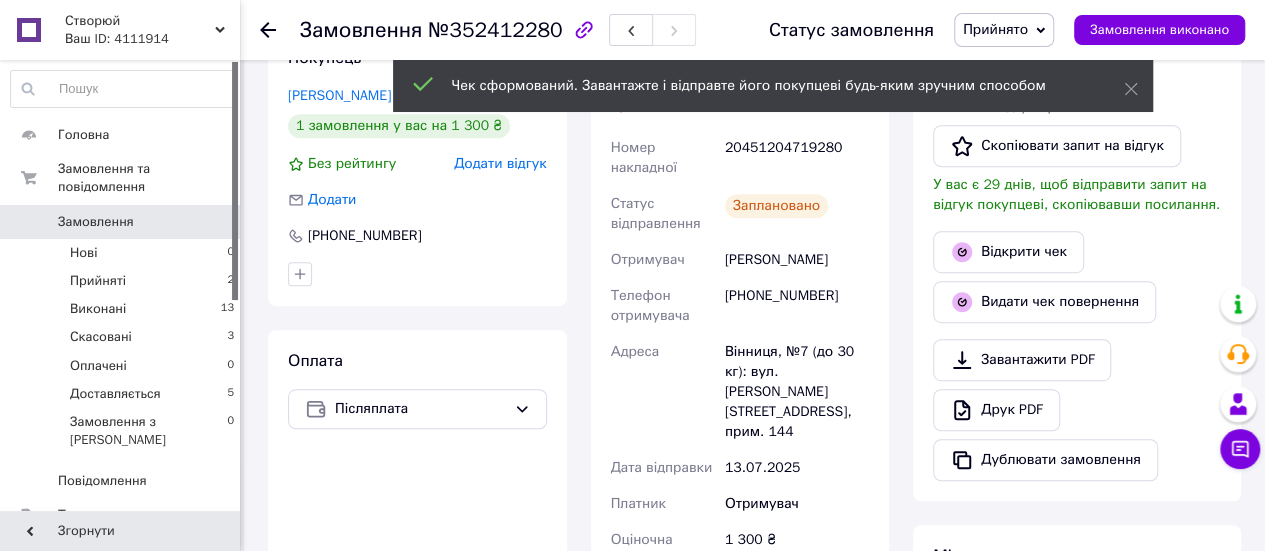 click on "Замовлення 0" at bounding box center (123, 222) 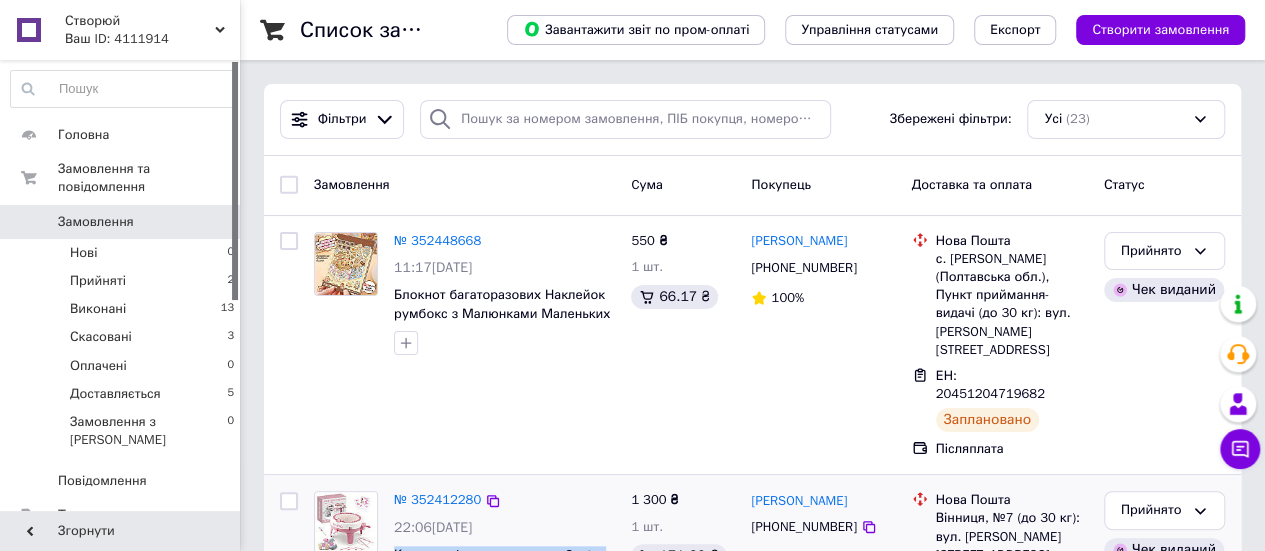 drag, startPoint x: 531, startPoint y: 520, endPoint x: 392, endPoint y: 500, distance: 140.43147 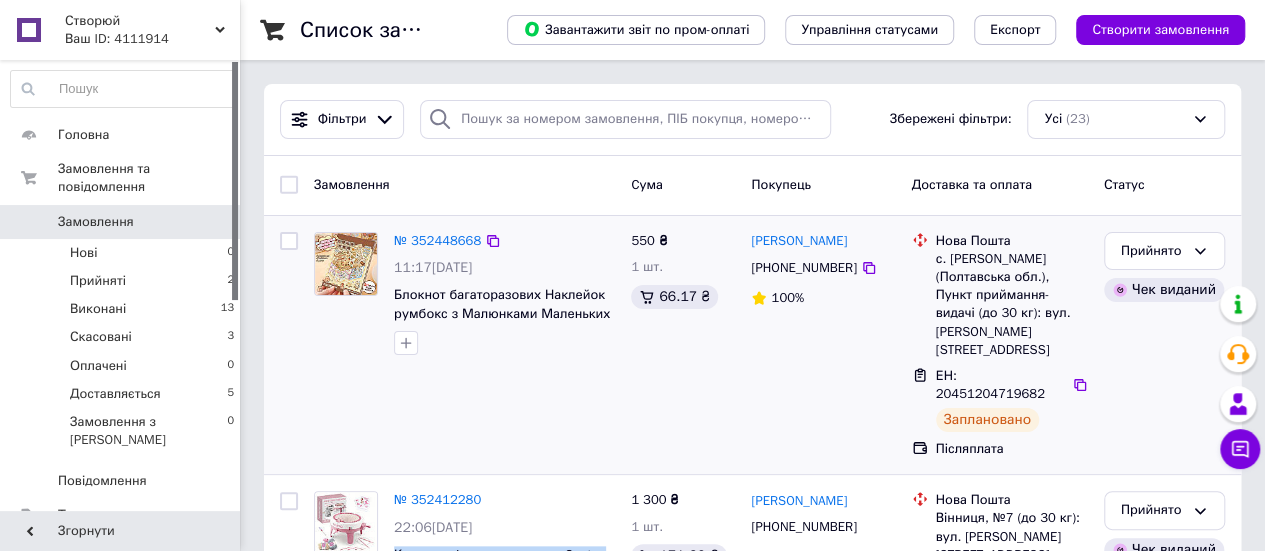 copy on "Кругова в'язальна машина Sentro на 40 петель Рожева" 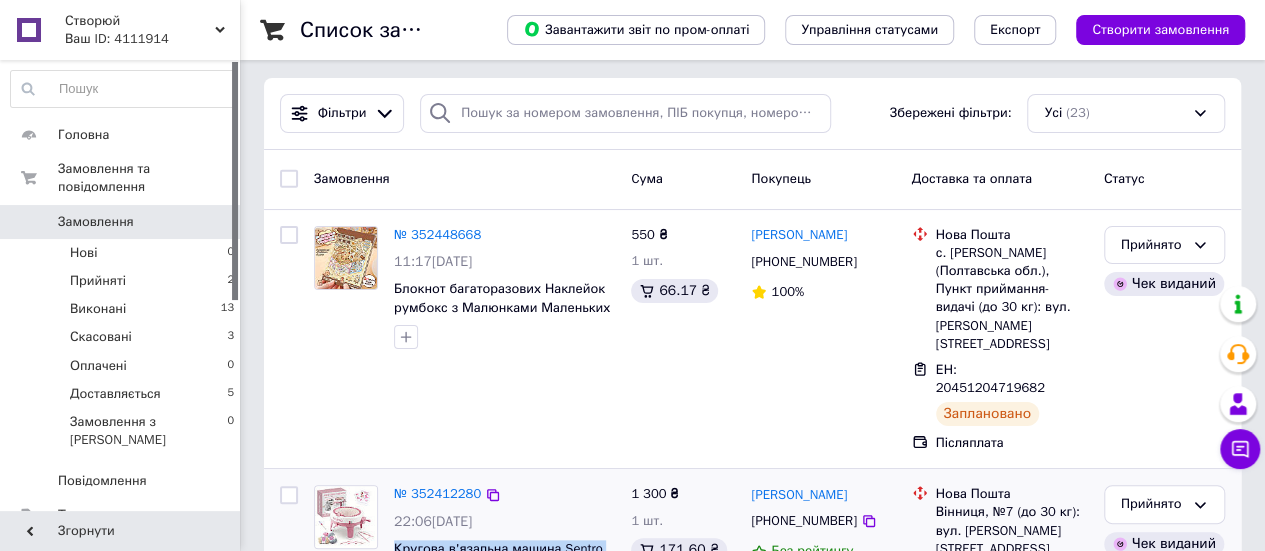 scroll, scrollTop: 0, scrollLeft: 0, axis: both 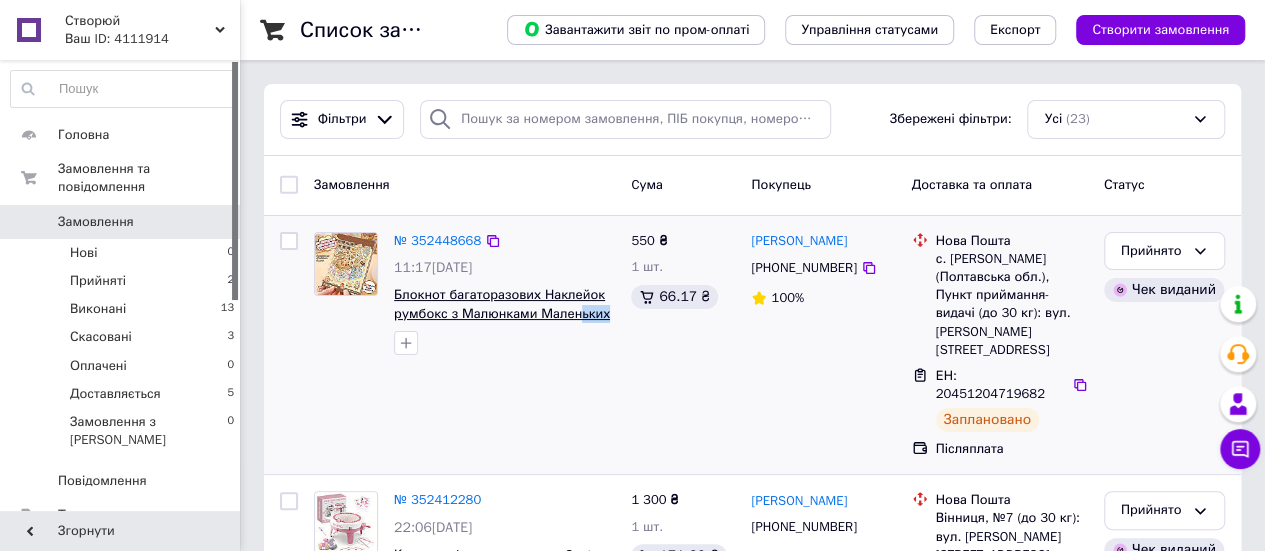 drag, startPoint x: 593, startPoint y: 317, endPoint x: 566, endPoint y: 317, distance: 27 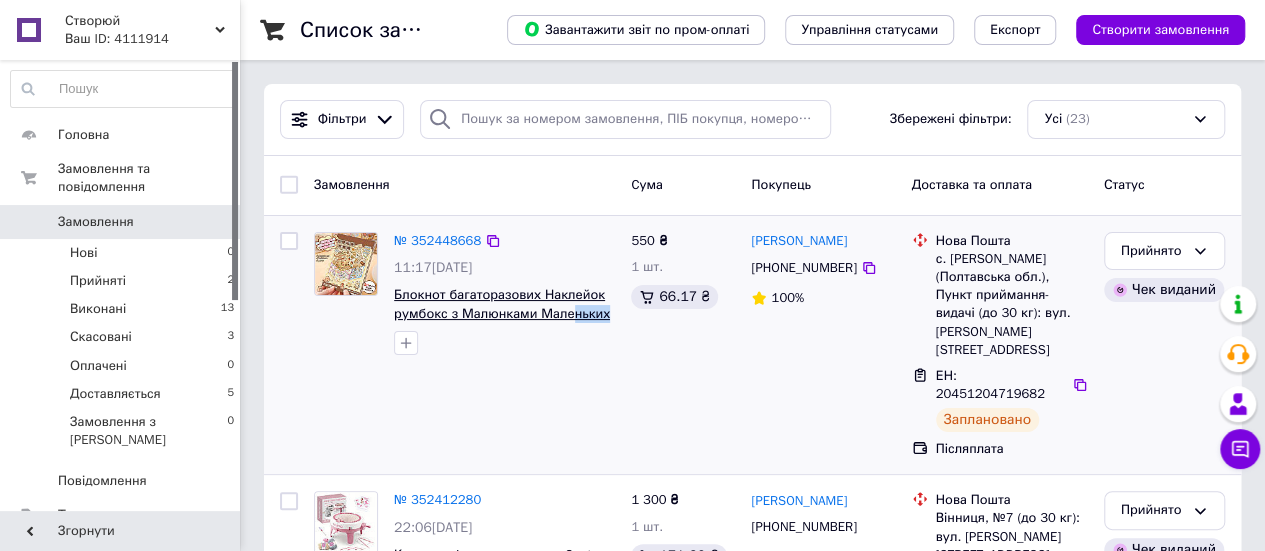 click on "Блокнот багаторазових Наклейок румбокс з Малюнками Маленьких Тварин 30 листів + 20 Різних тематичних фонів 19х13 см" at bounding box center (502, 322) 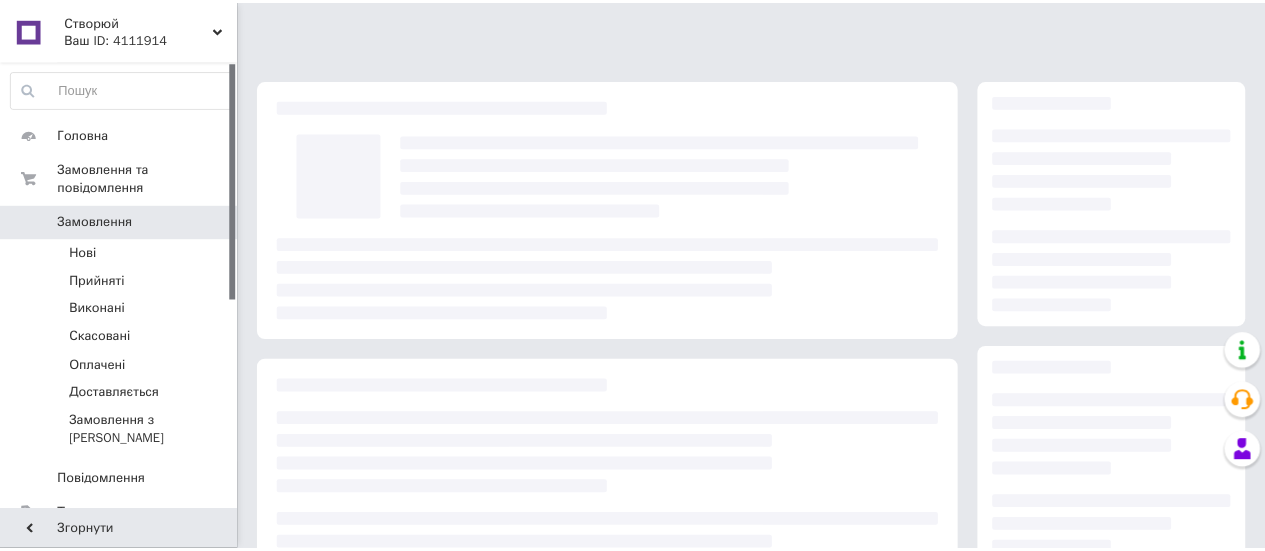 scroll, scrollTop: 0, scrollLeft: 0, axis: both 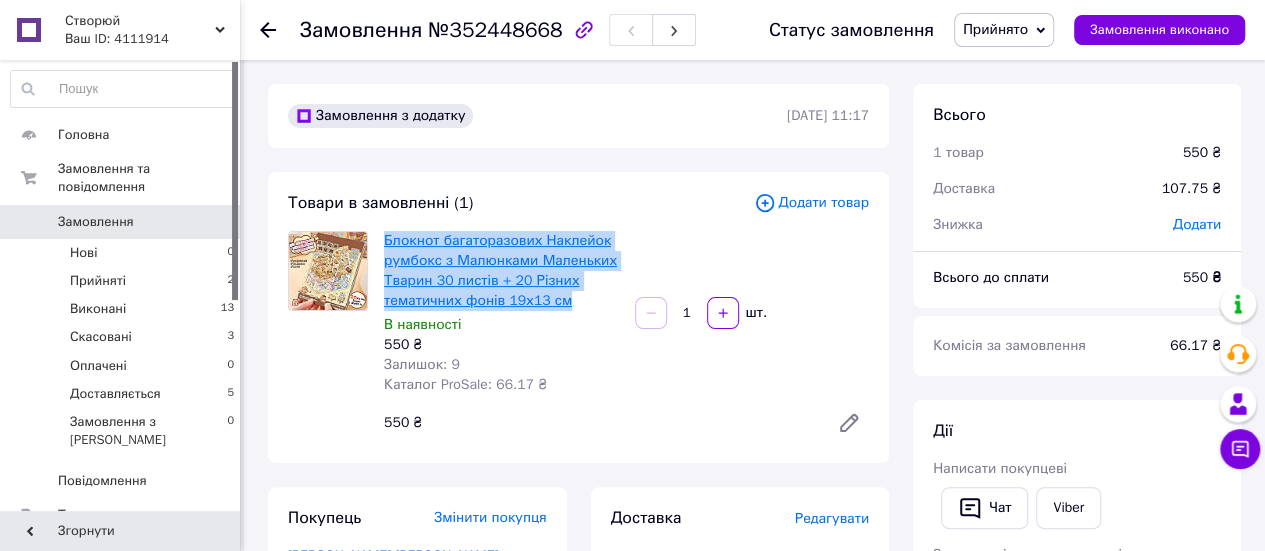 drag, startPoint x: 536, startPoint y: 304, endPoint x: 385, endPoint y: 249, distance: 160.7047 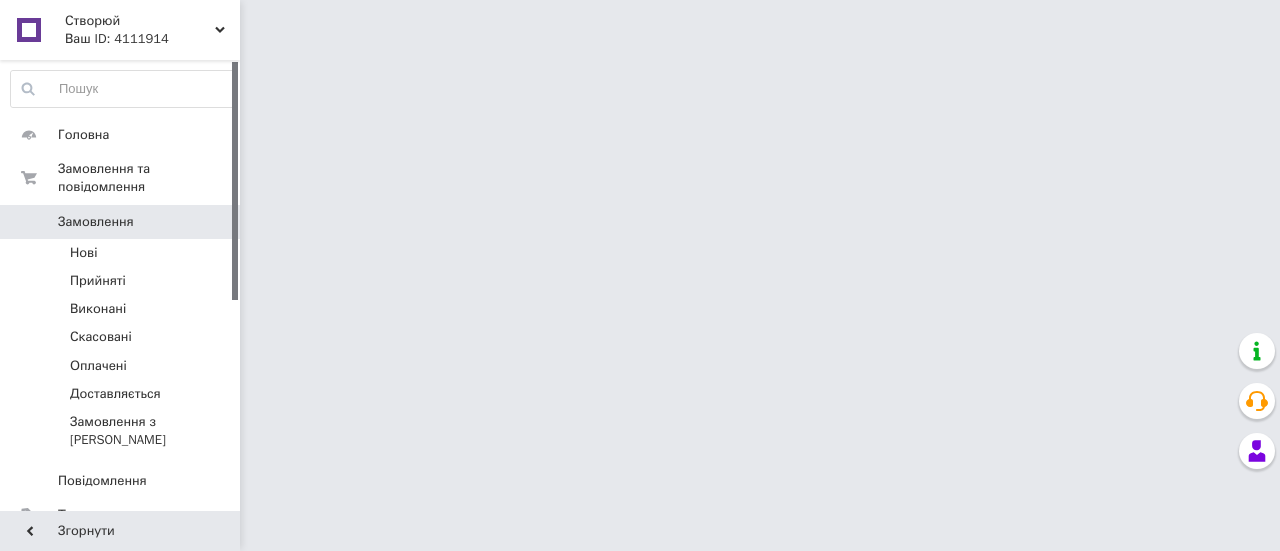 scroll, scrollTop: 0, scrollLeft: 0, axis: both 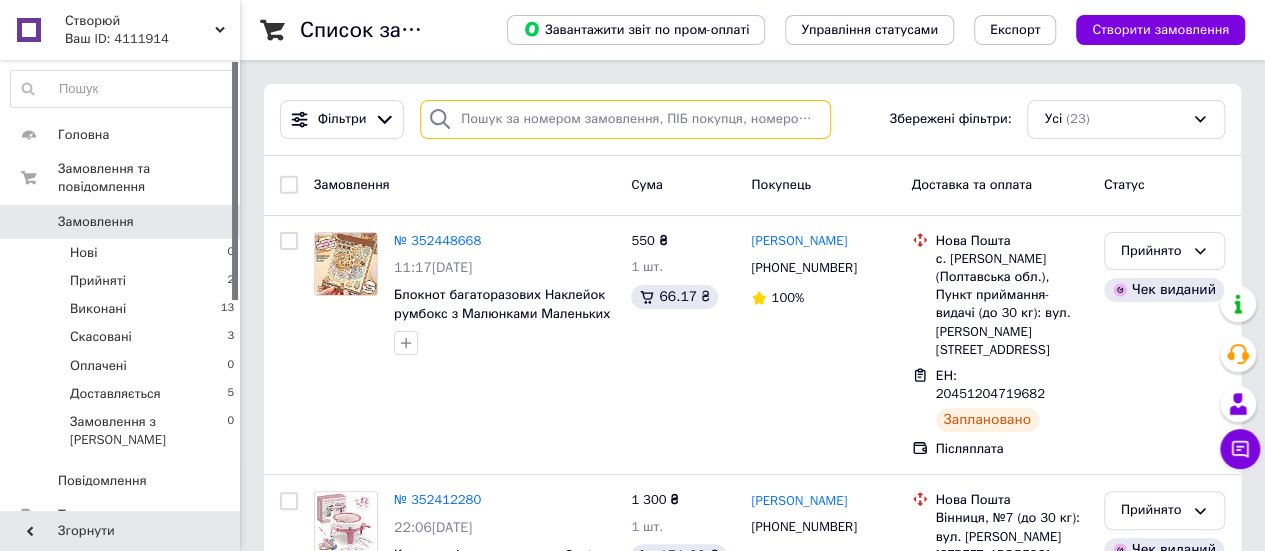 click at bounding box center (625, 119) 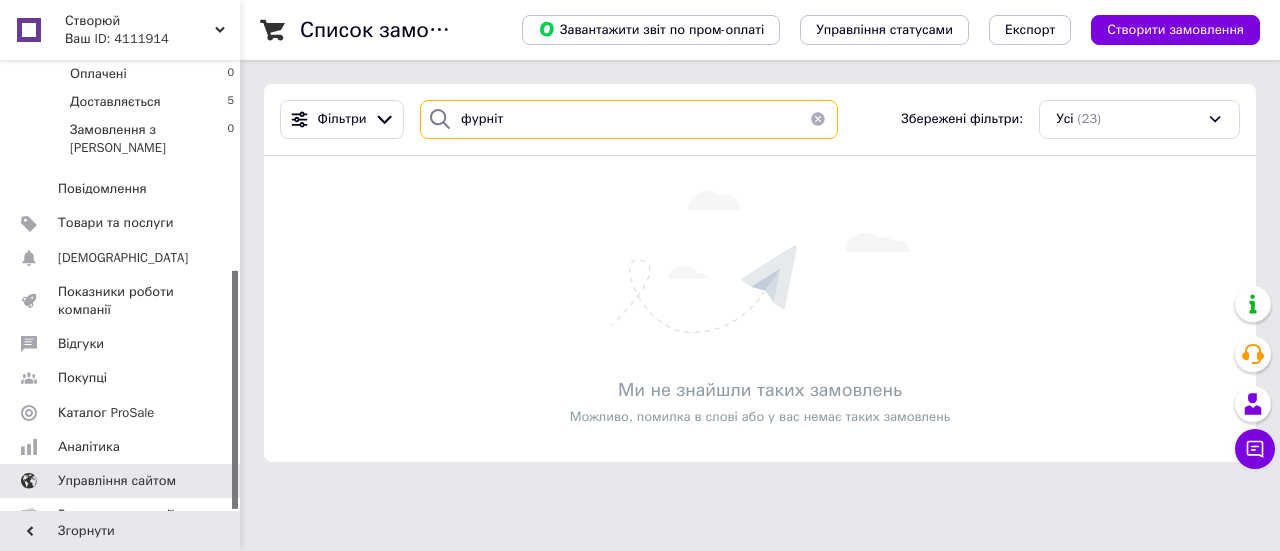 scroll, scrollTop: 396, scrollLeft: 0, axis: vertical 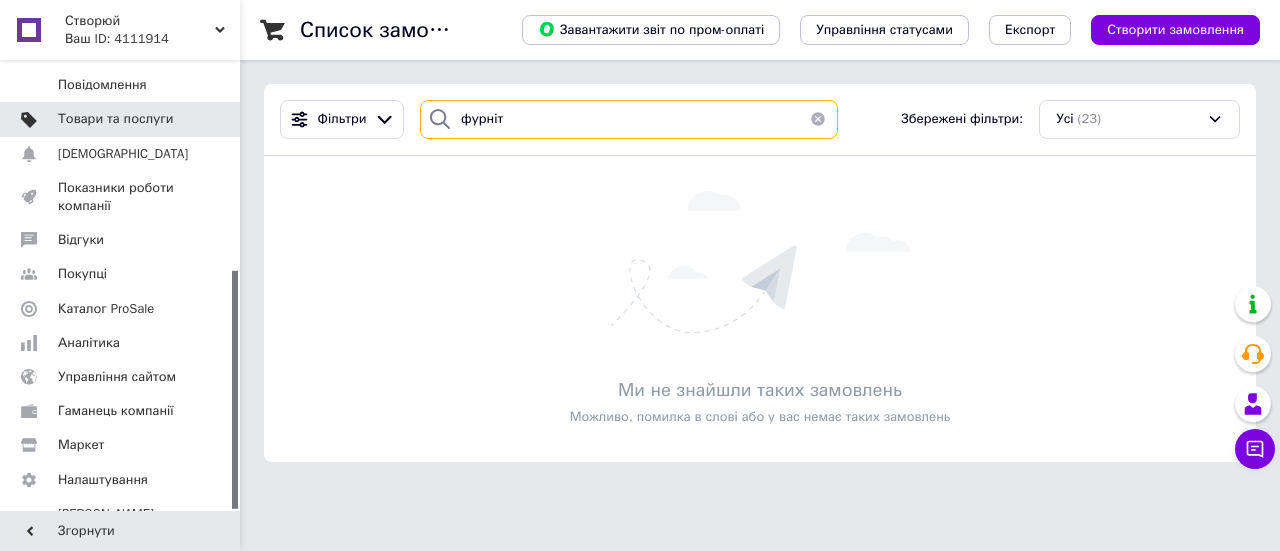 type on "фурніт" 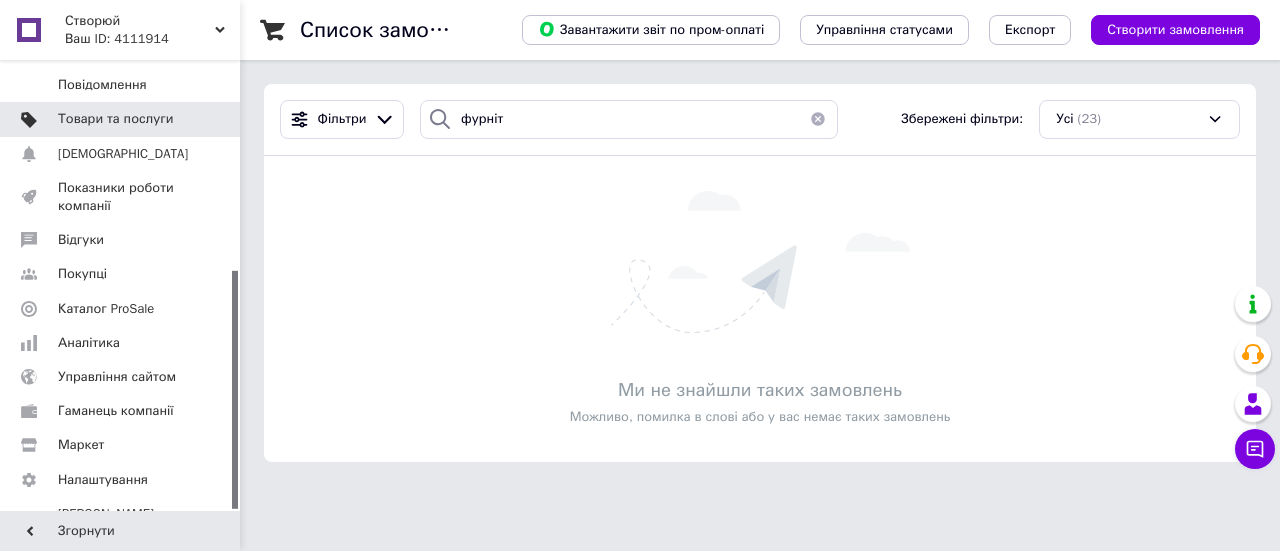 click on "Товари та послуги" at bounding box center [115, 119] 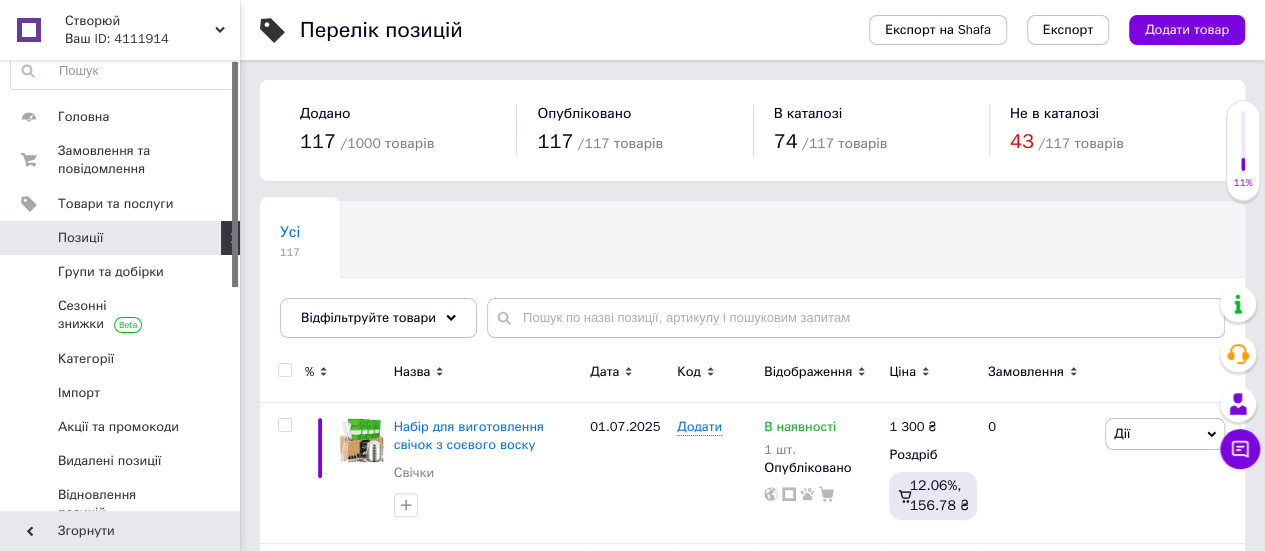 scroll, scrollTop: 0, scrollLeft: 0, axis: both 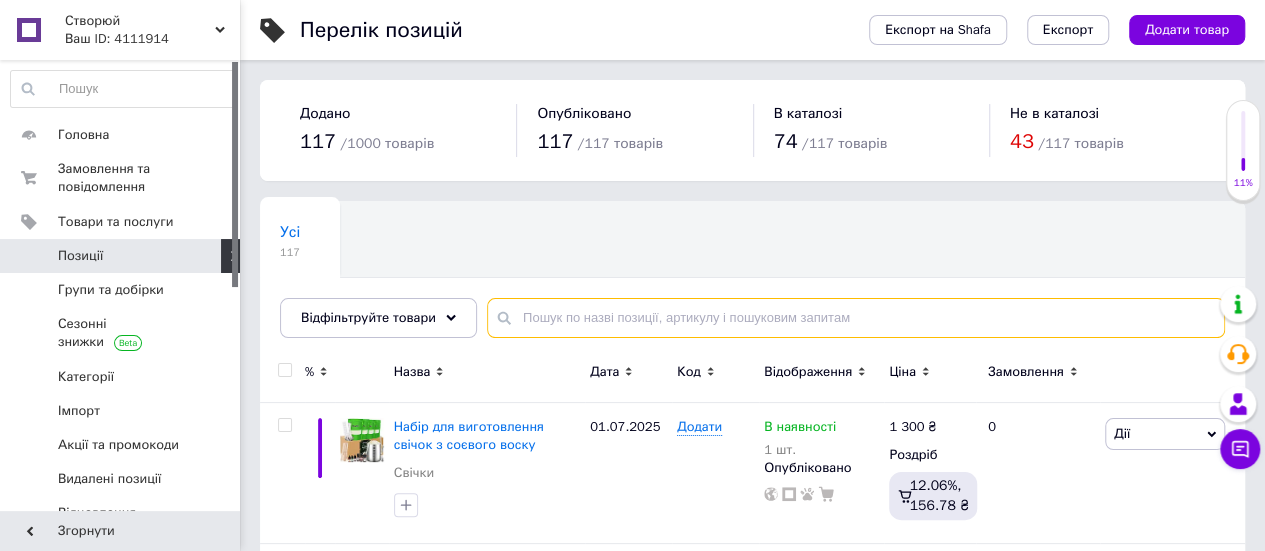 click at bounding box center (856, 318) 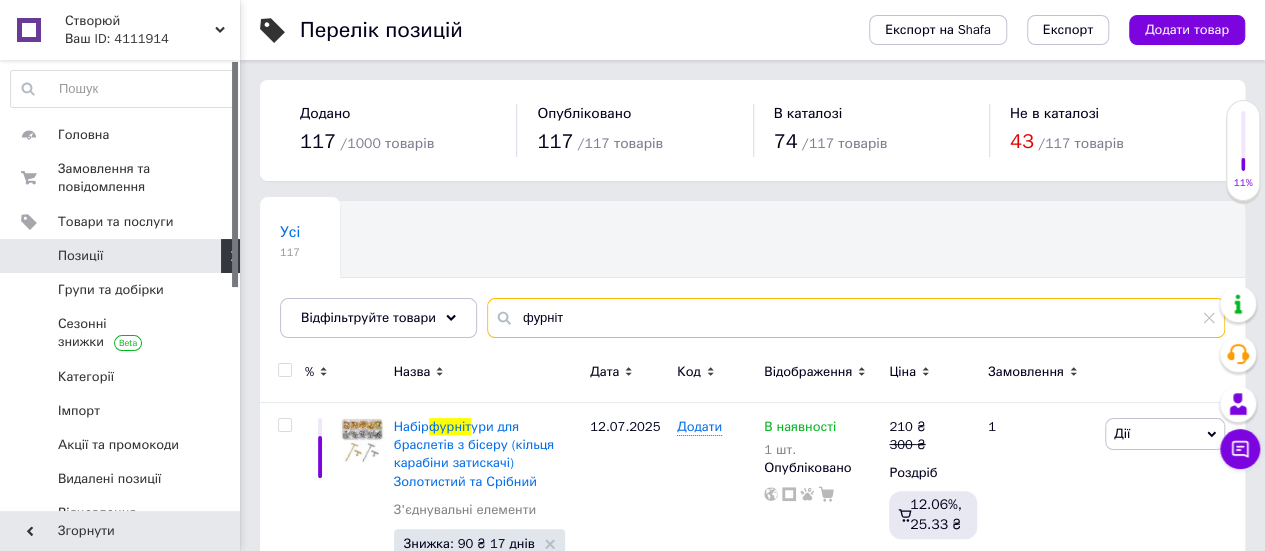 scroll, scrollTop: 100, scrollLeft: 0, axis: vertical 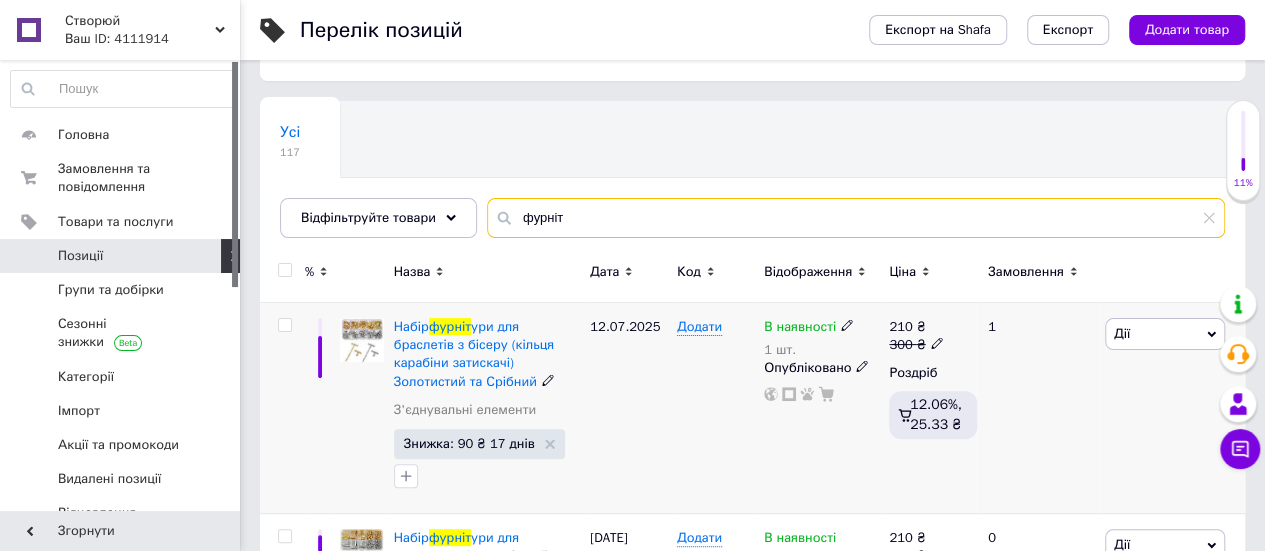 type on "фурніт" 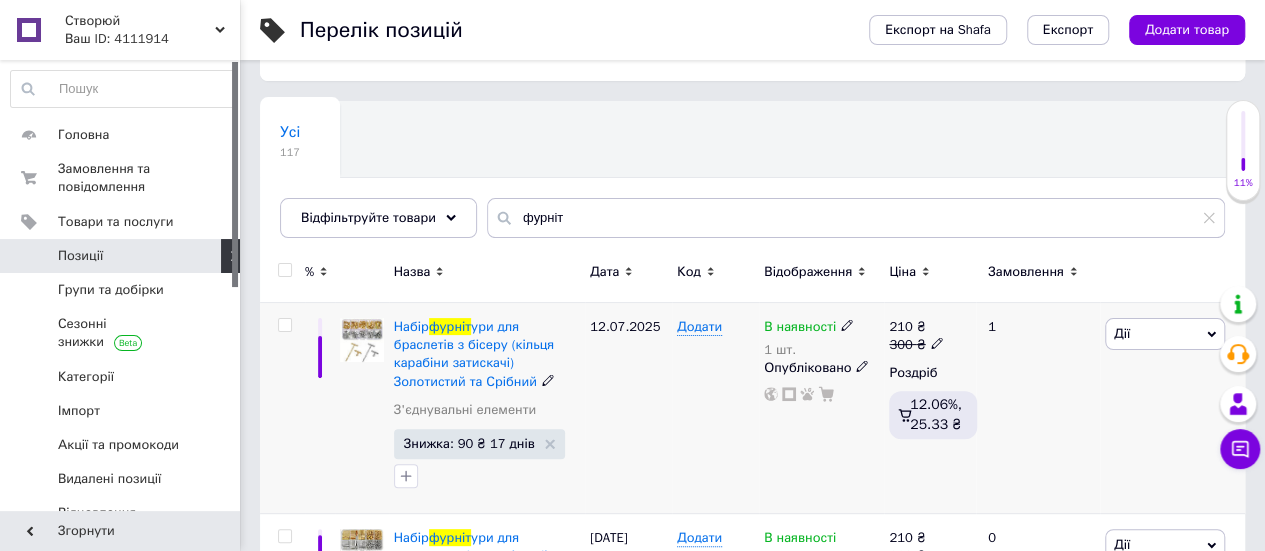 click 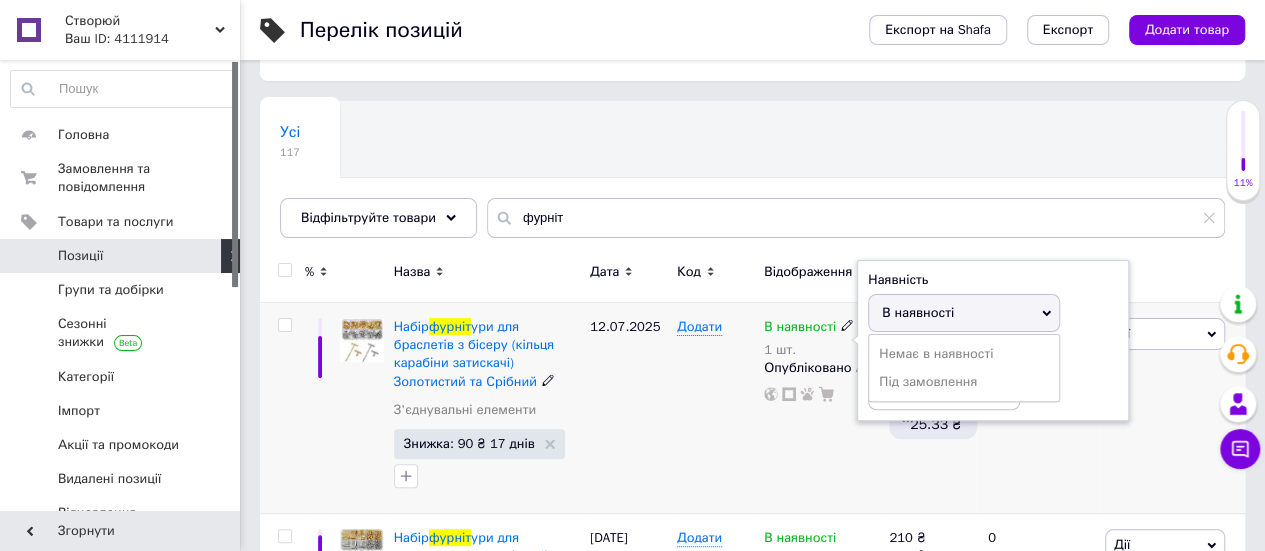 click on "Немає в наявності" at bounding box center [964, 354] 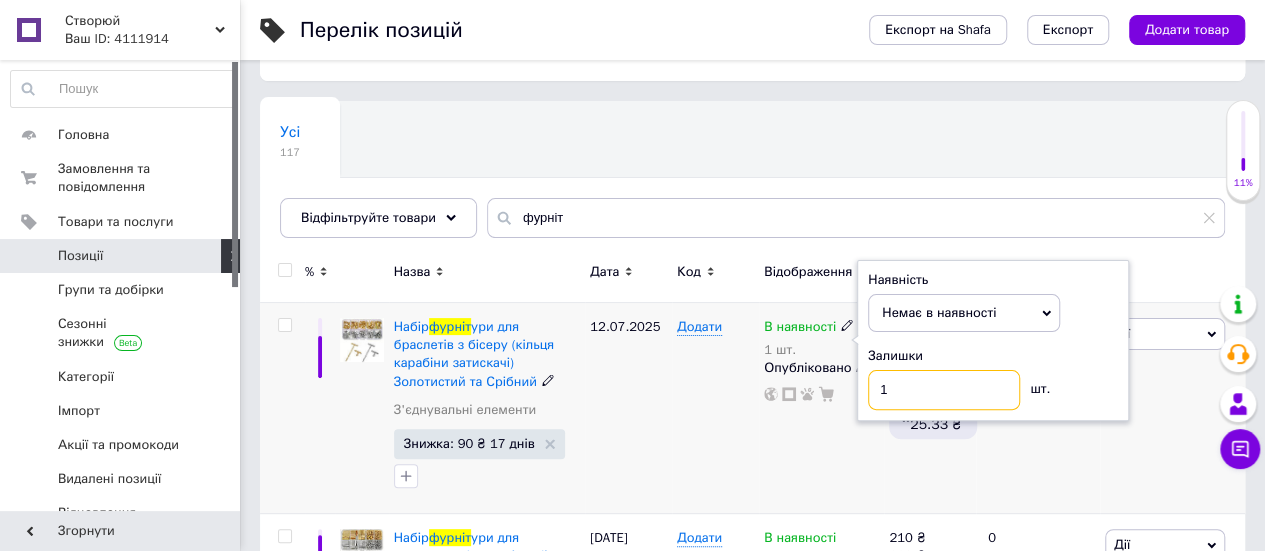 drag, startPoint x: 911, startPoint y: 383, endPoint x: 865, endPoint y: 389, distance: 46.389652 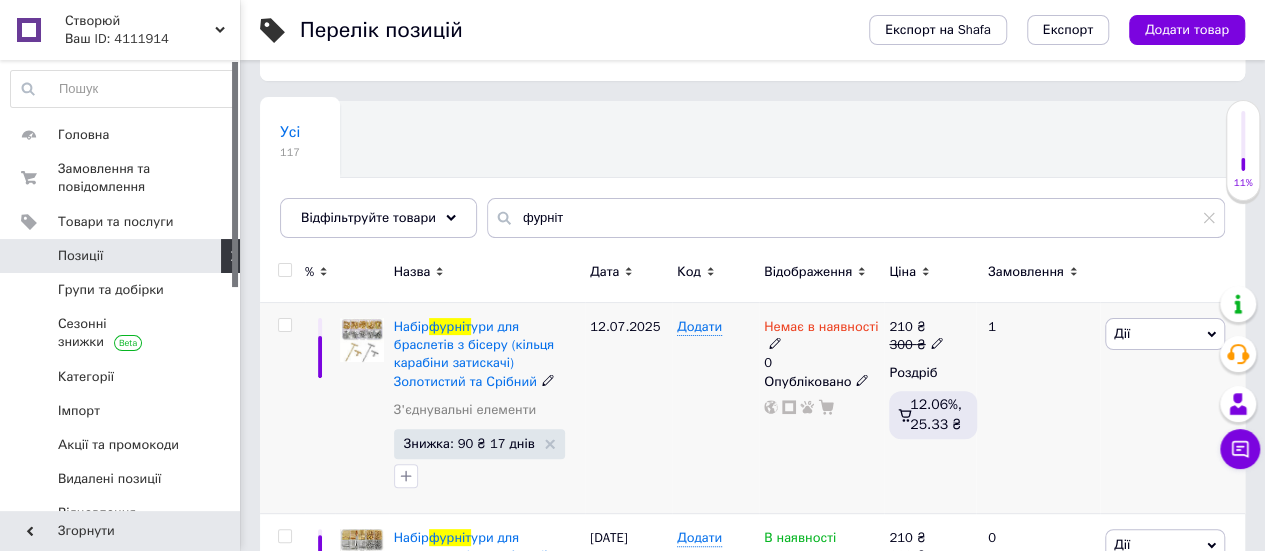 click on "1" at bounding box center [1038, 408] 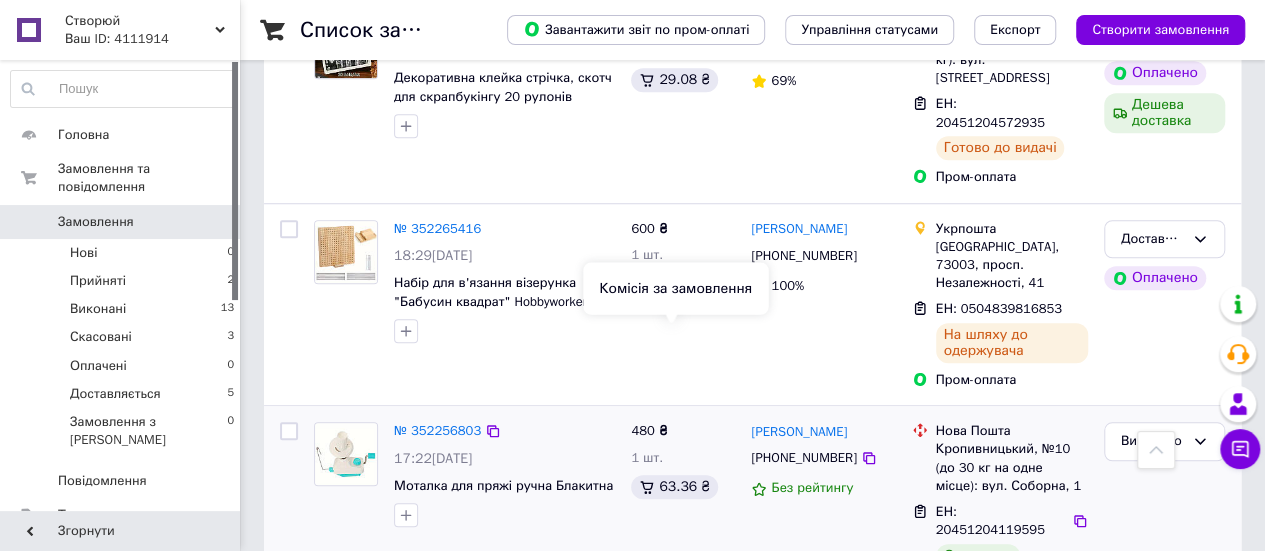 scroll, scrollTop: 600, scrollLeft: 0, axis: vertical 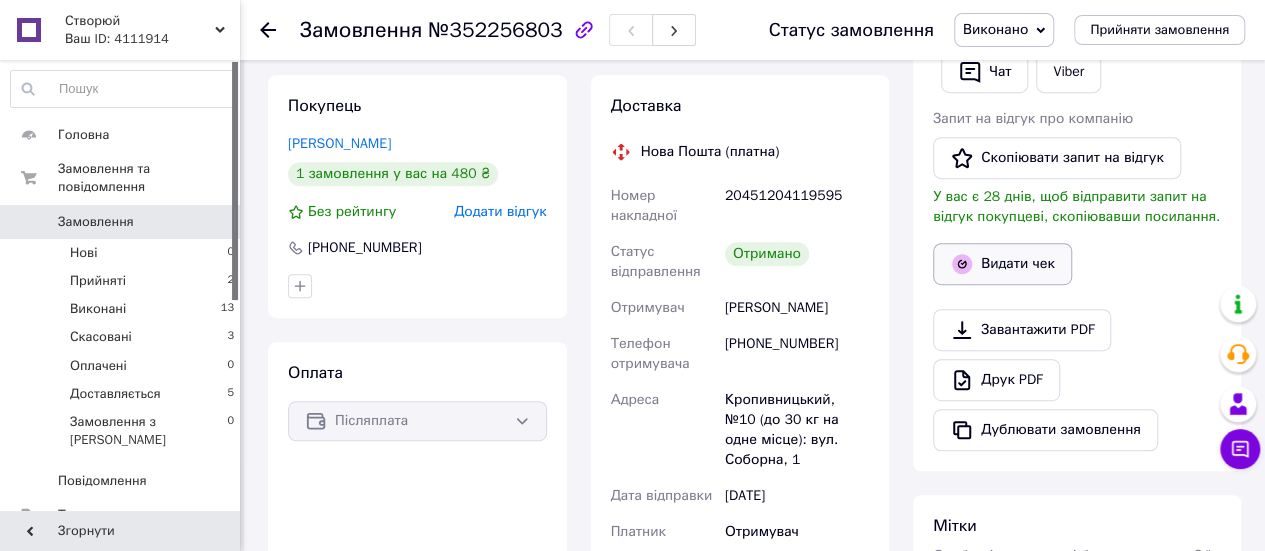 click on "Видати чек" at bounding box center [1002, 264] 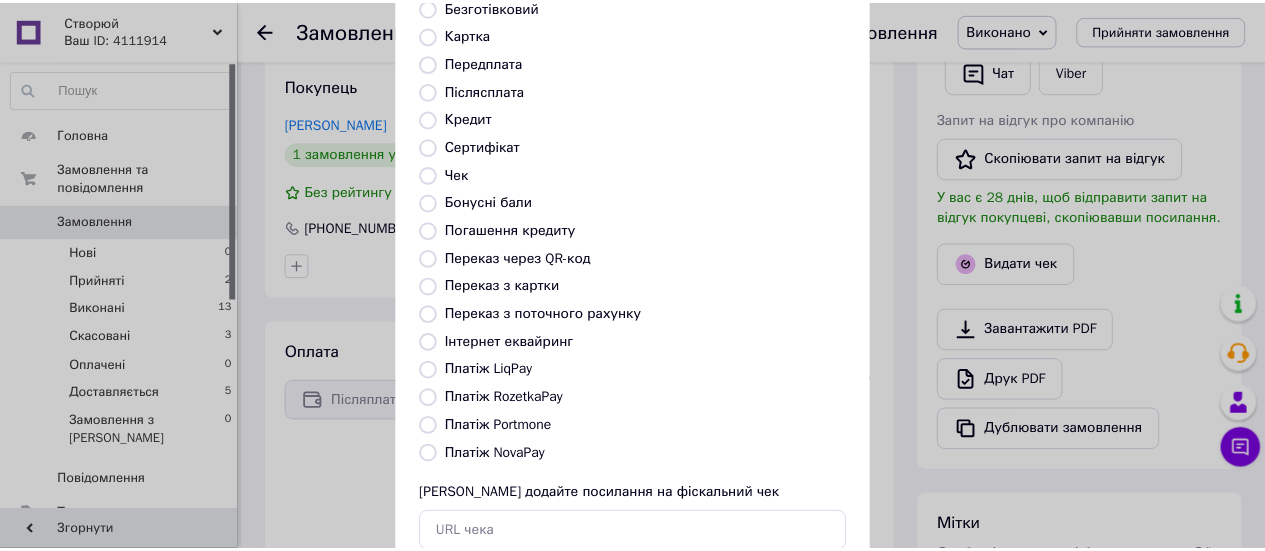 scroll, scrollTop: 306, scrollLeft: 0, axis: vertical 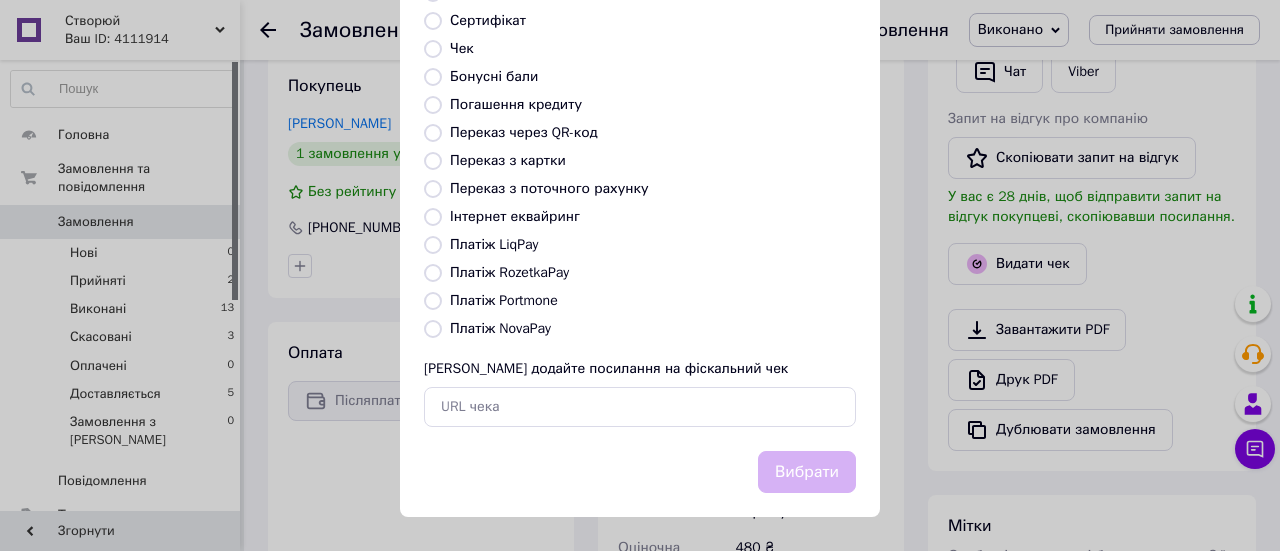 click on "Платіж NovaPay" at bounding box center (500, 328) 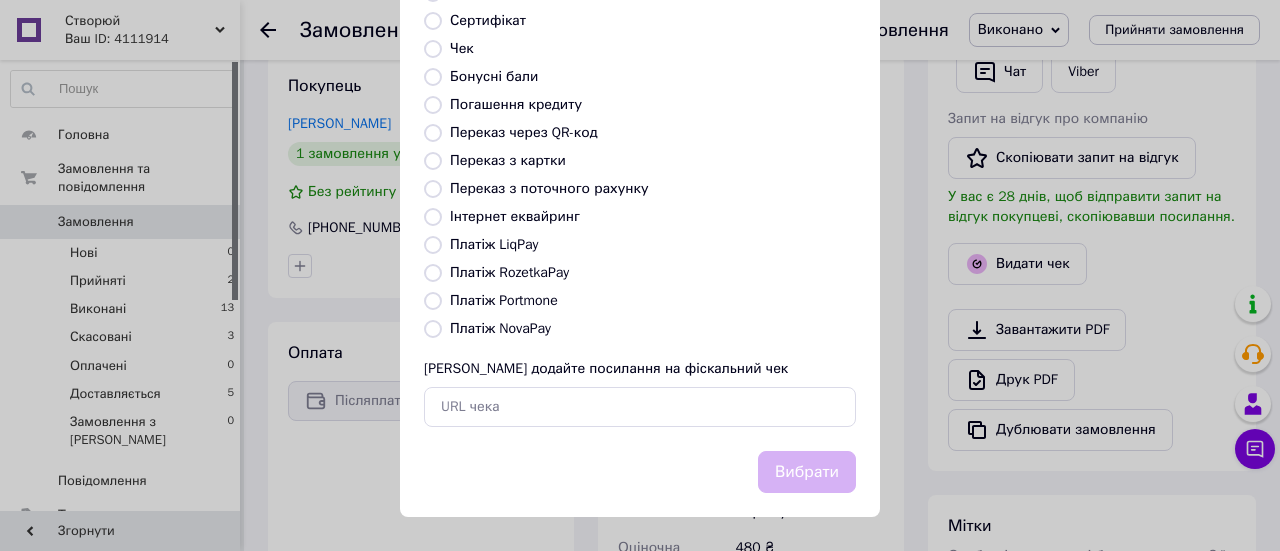 radio on "true" 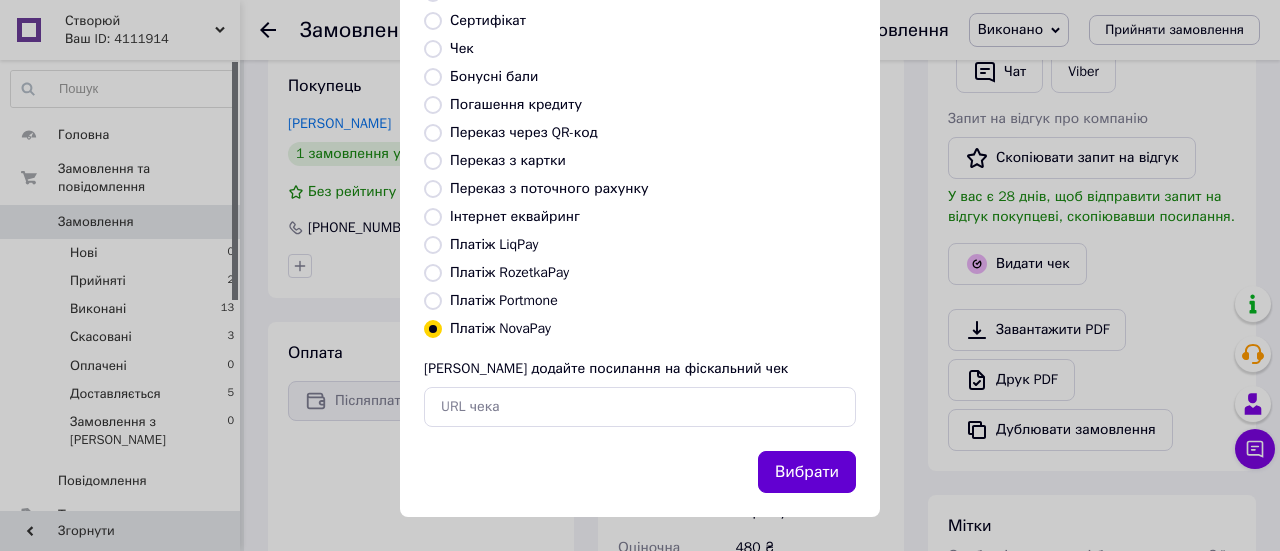 click on "Вибрати" at bounding box center (807, 472) 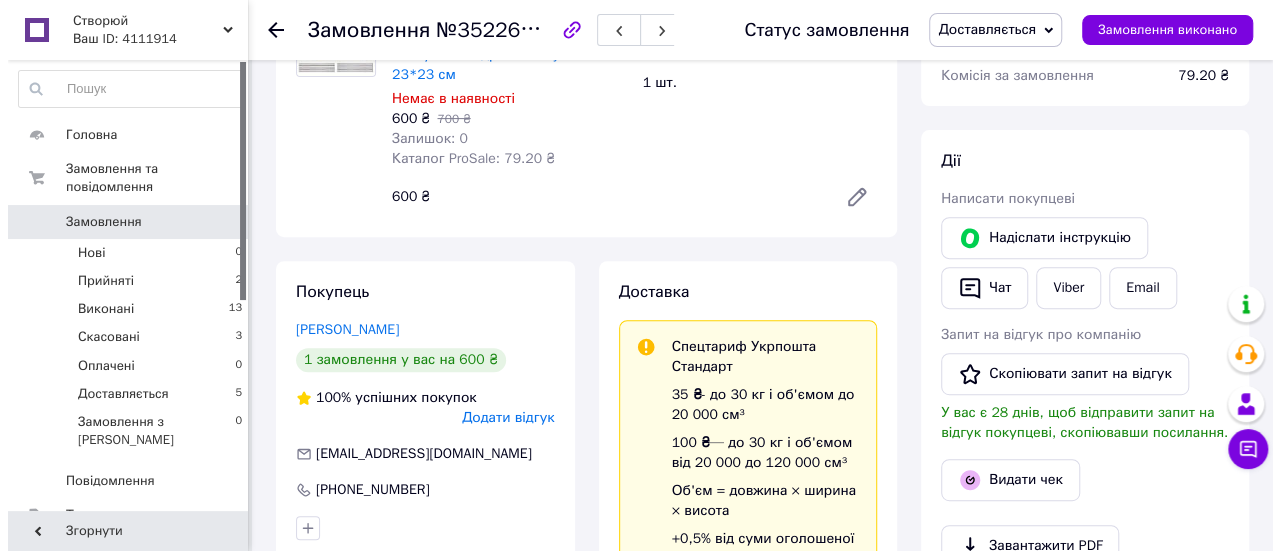 scroll, scrollTop: 300, scrollLeft: 0, axis: vertical 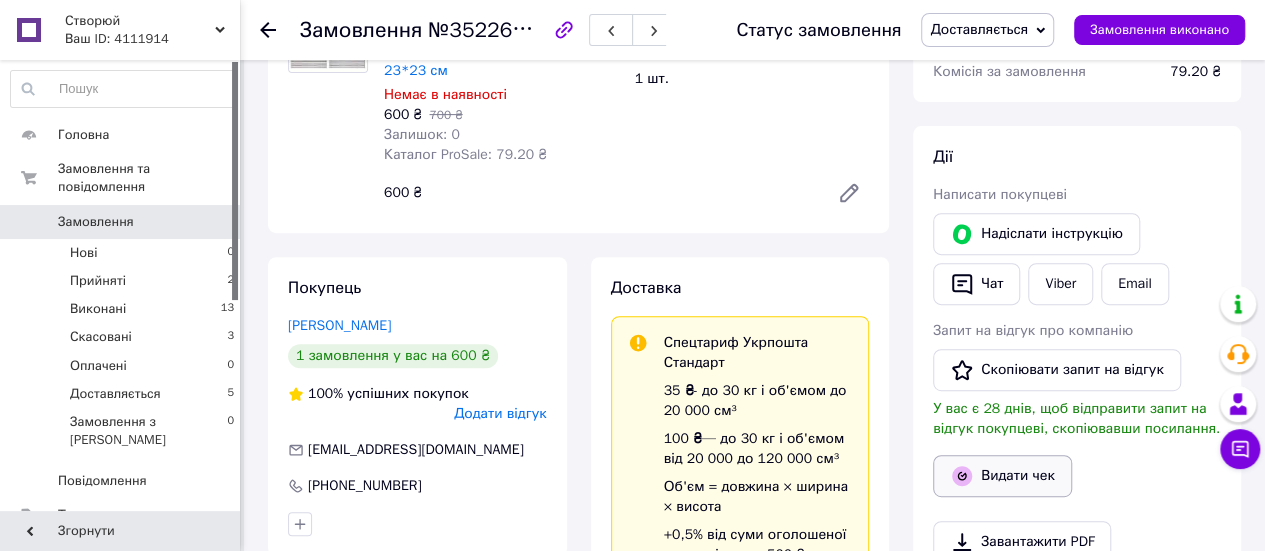 click on "Видати чек" at bounding box center [1002, 476] 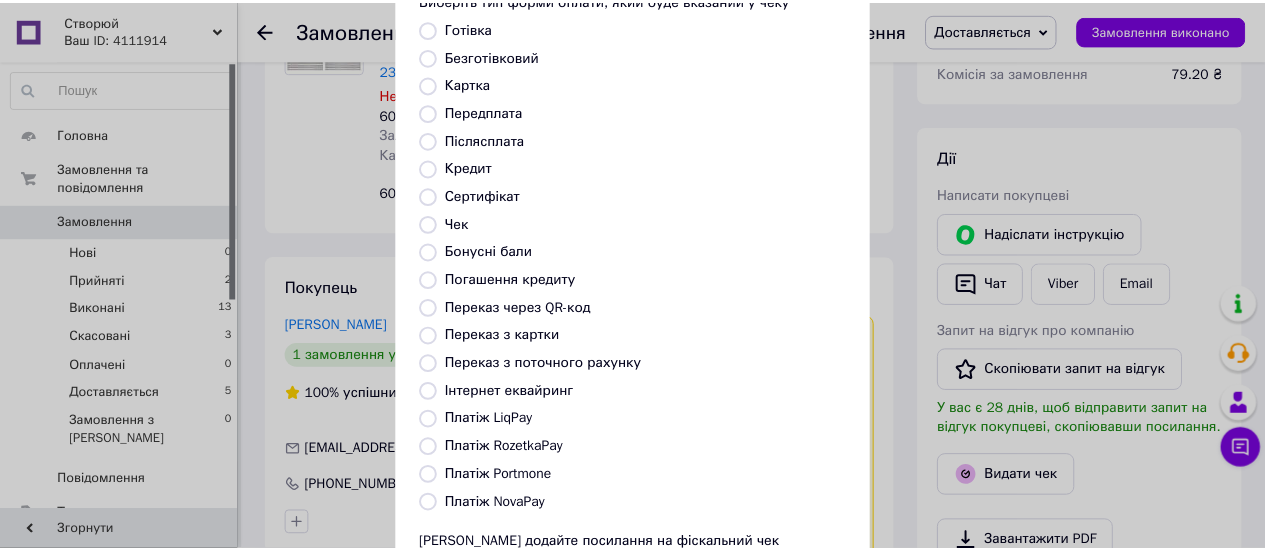scroll, scrollTop: 306, scrollLeft: 0, axis: vertical 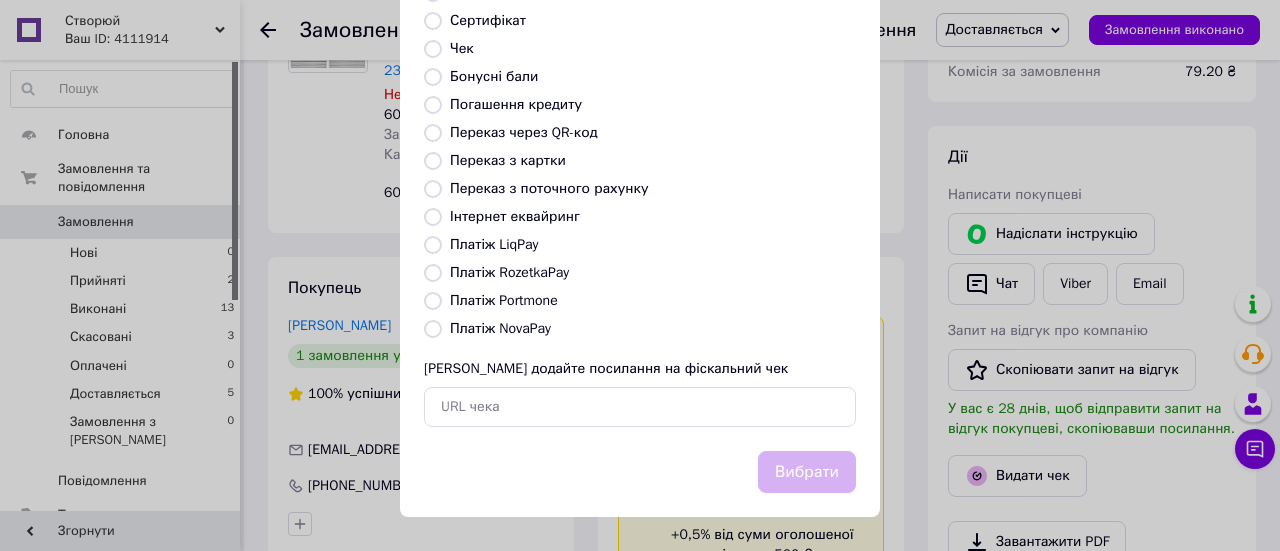 click on "Платіж RozetkaPay" at bounding box center [509, 272] 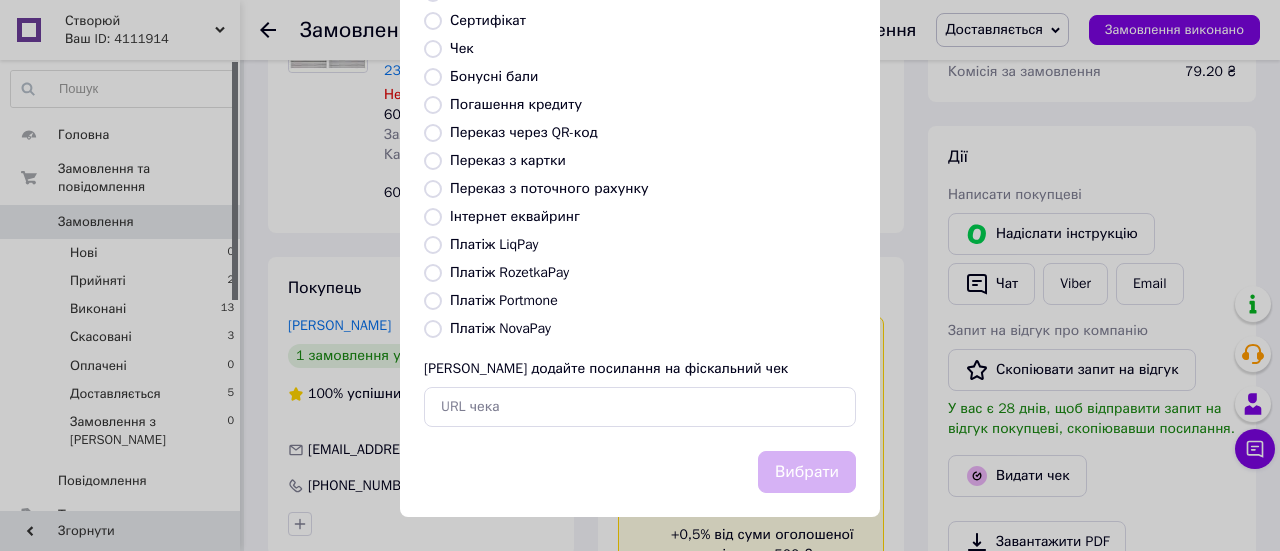 radio on "true" 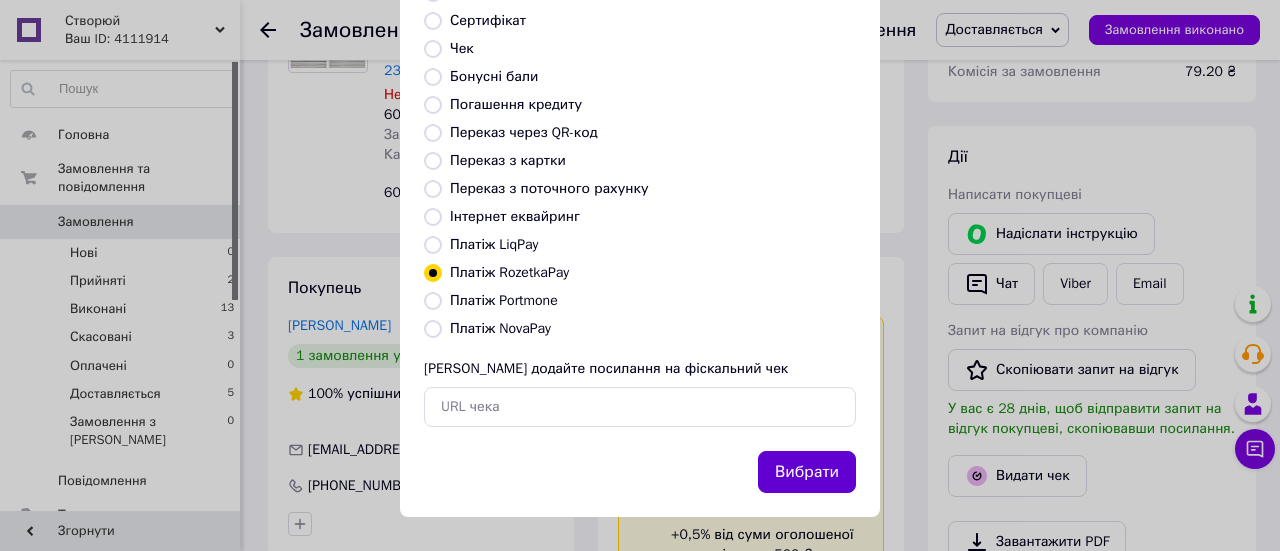 click on "Вибрати" at bounding box center (807, 472) 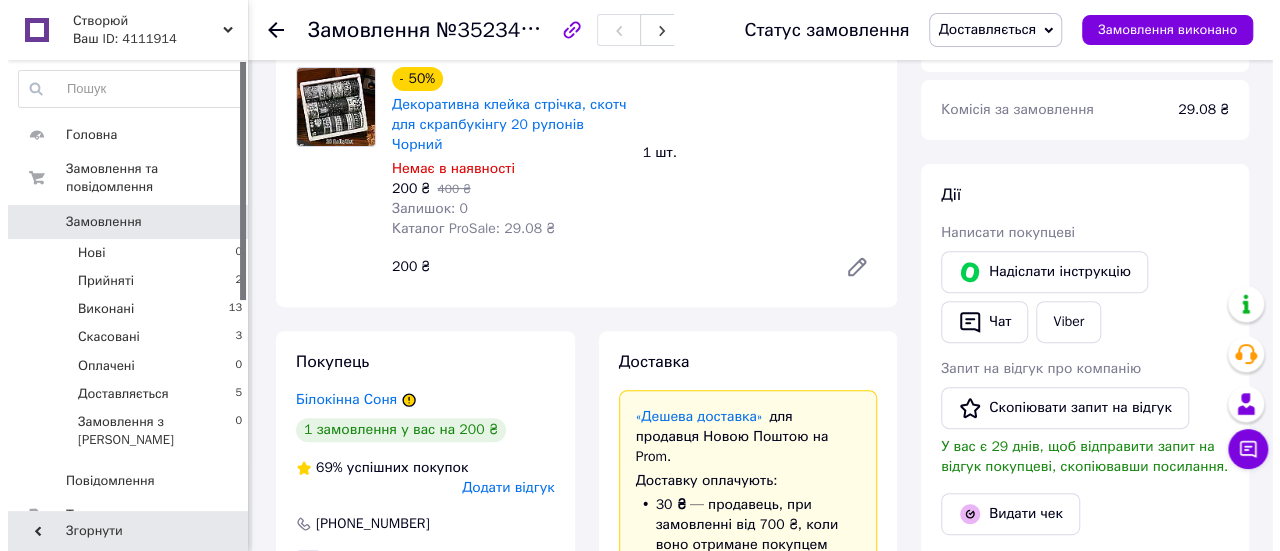 scroll, scrollTop: 300, scrollLeft: 0, axis: vertical 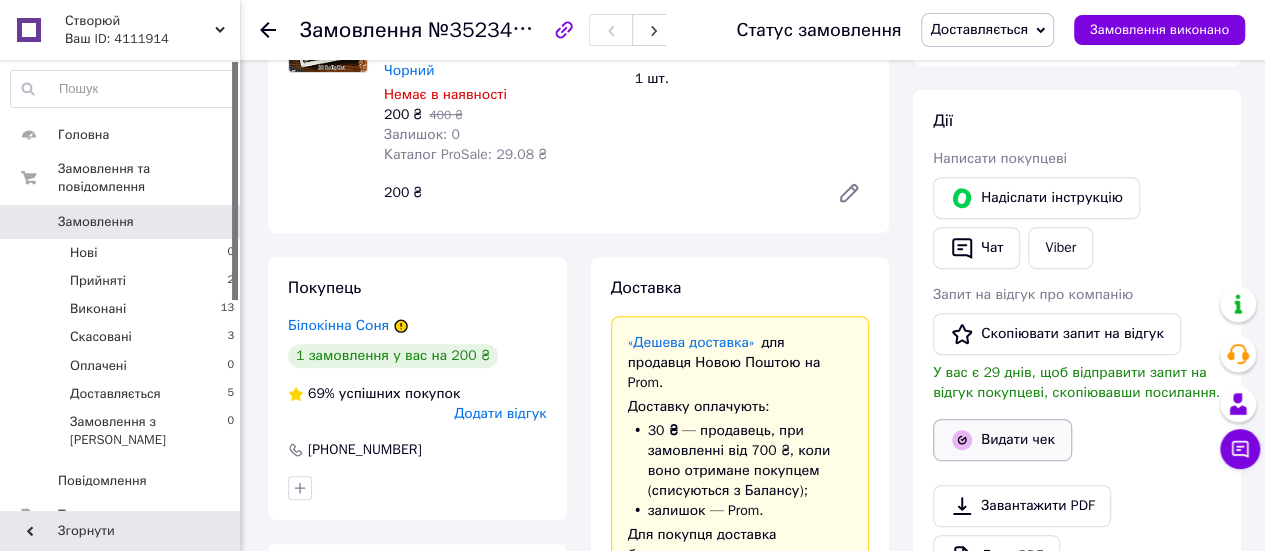 click on "Видати чек" at bounding box center (1002, 440) 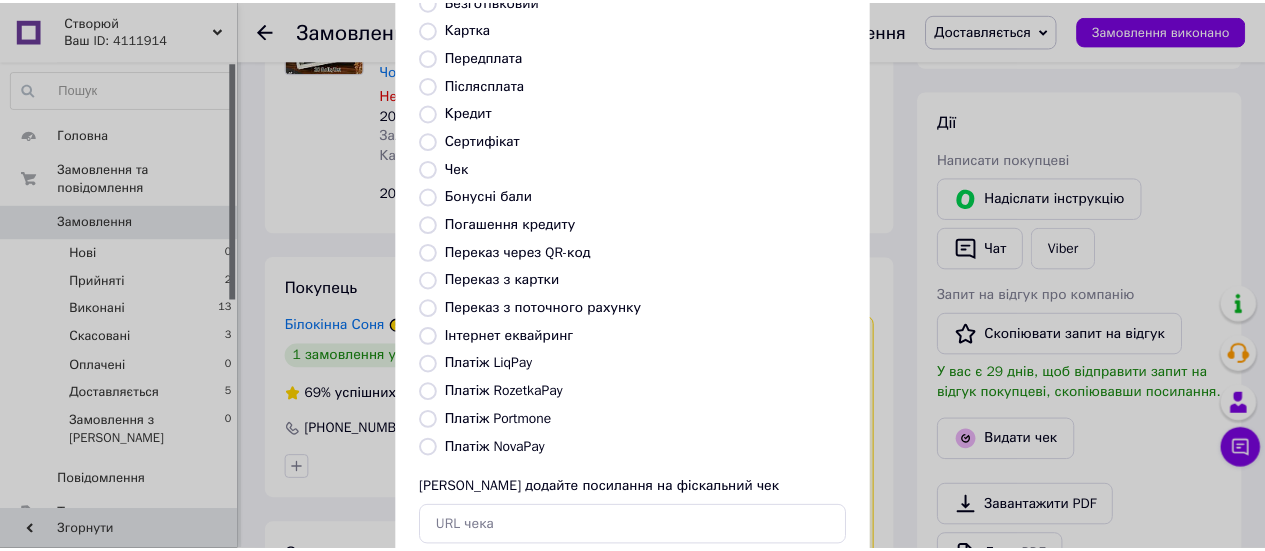 scroll, scrollTop: 306, scrollLeft: 0, axis: vertical 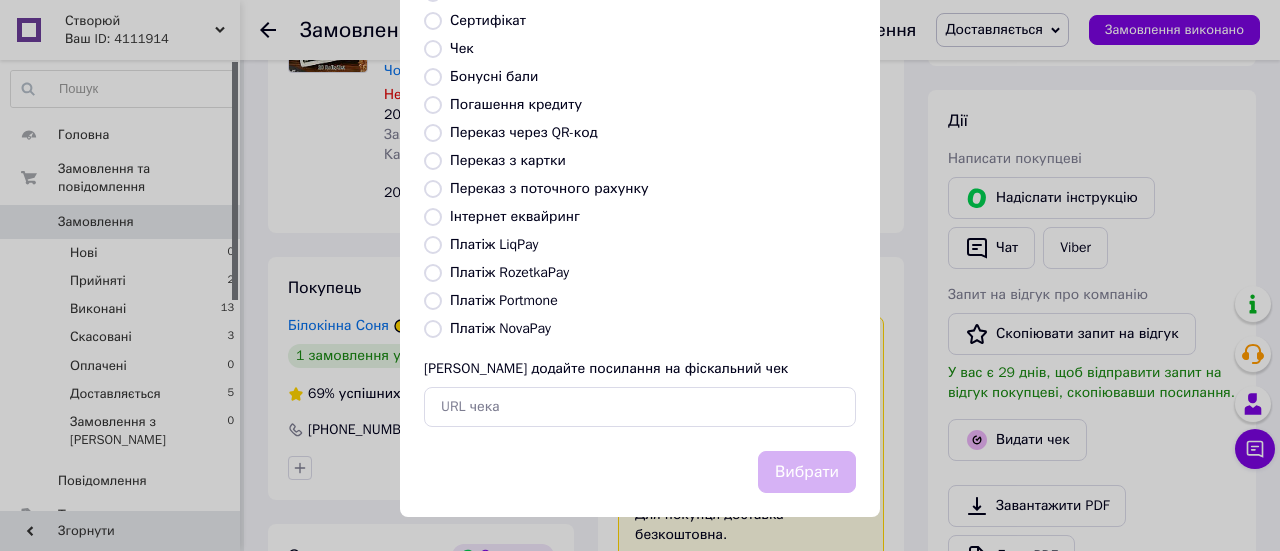 click on "Платіж RozetkaPay" at bounding box center (509, 272) 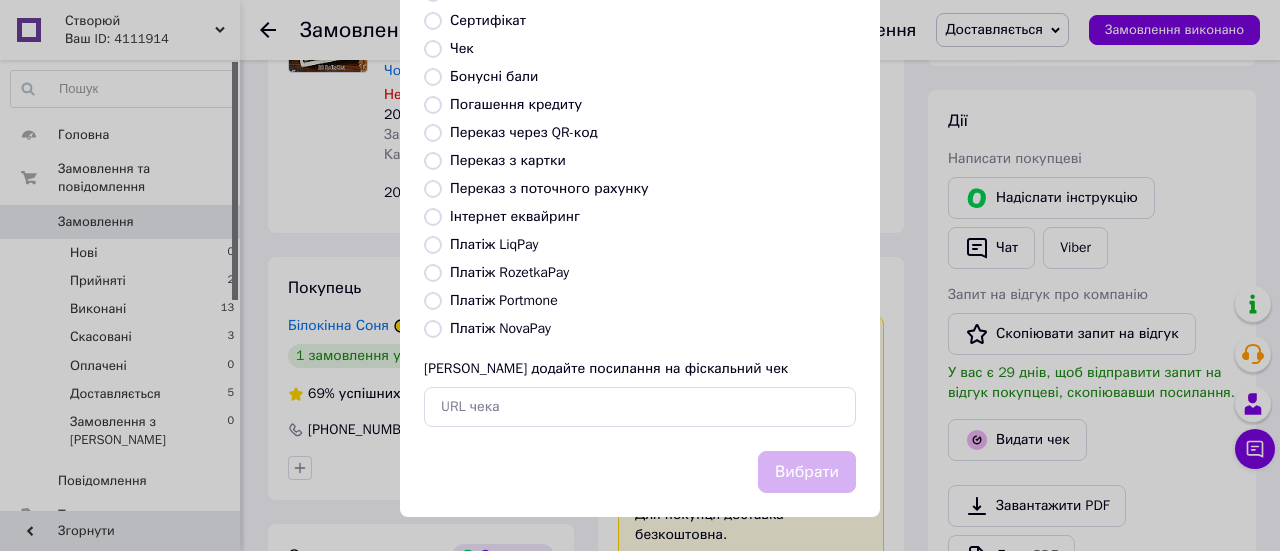 radio on "true" 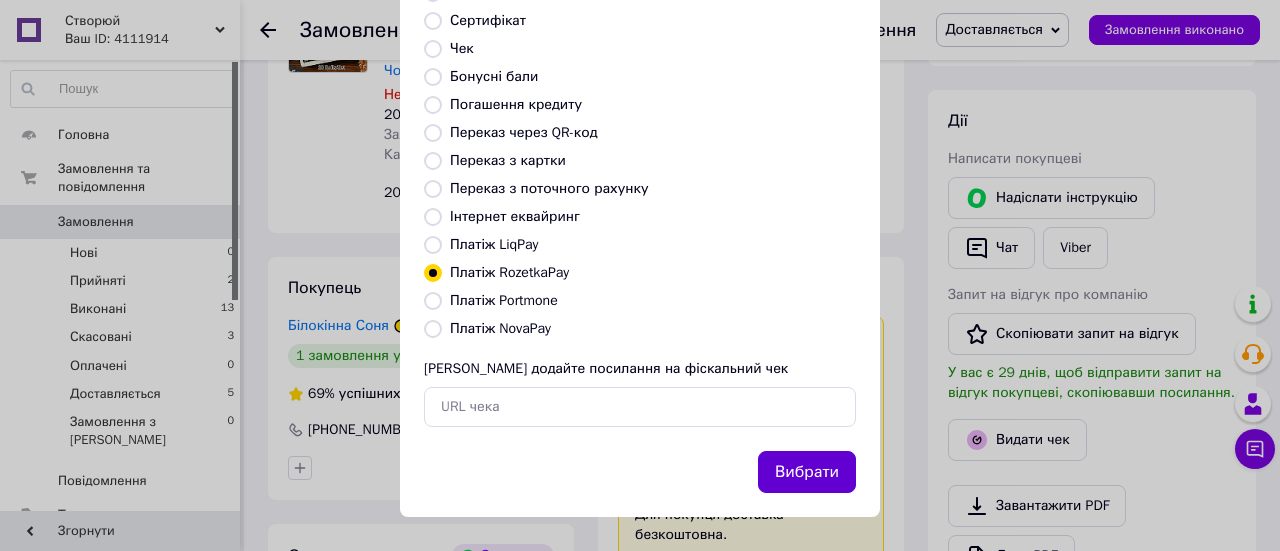 click on "Вибрати" at bounding box center (807, 472) 